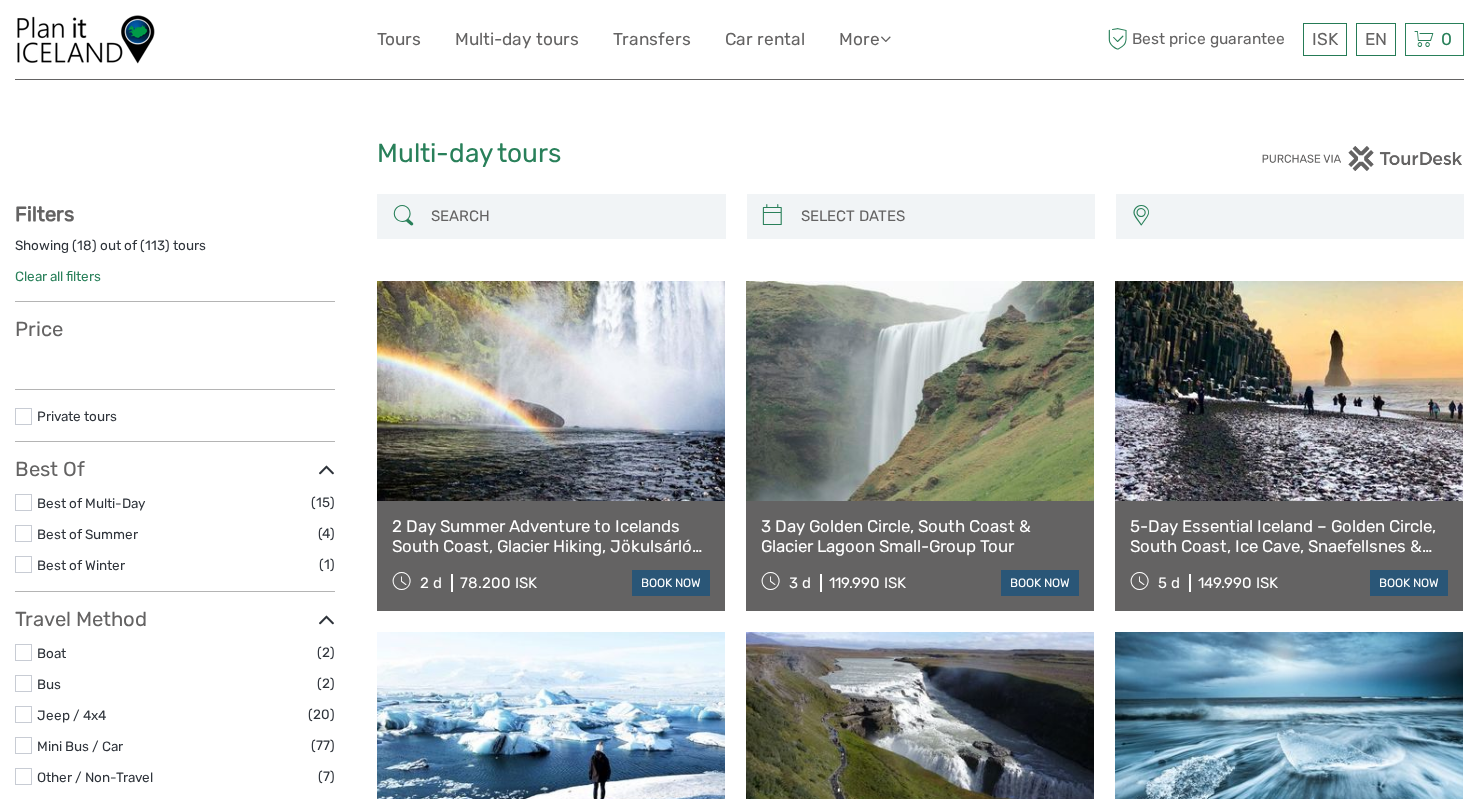 select 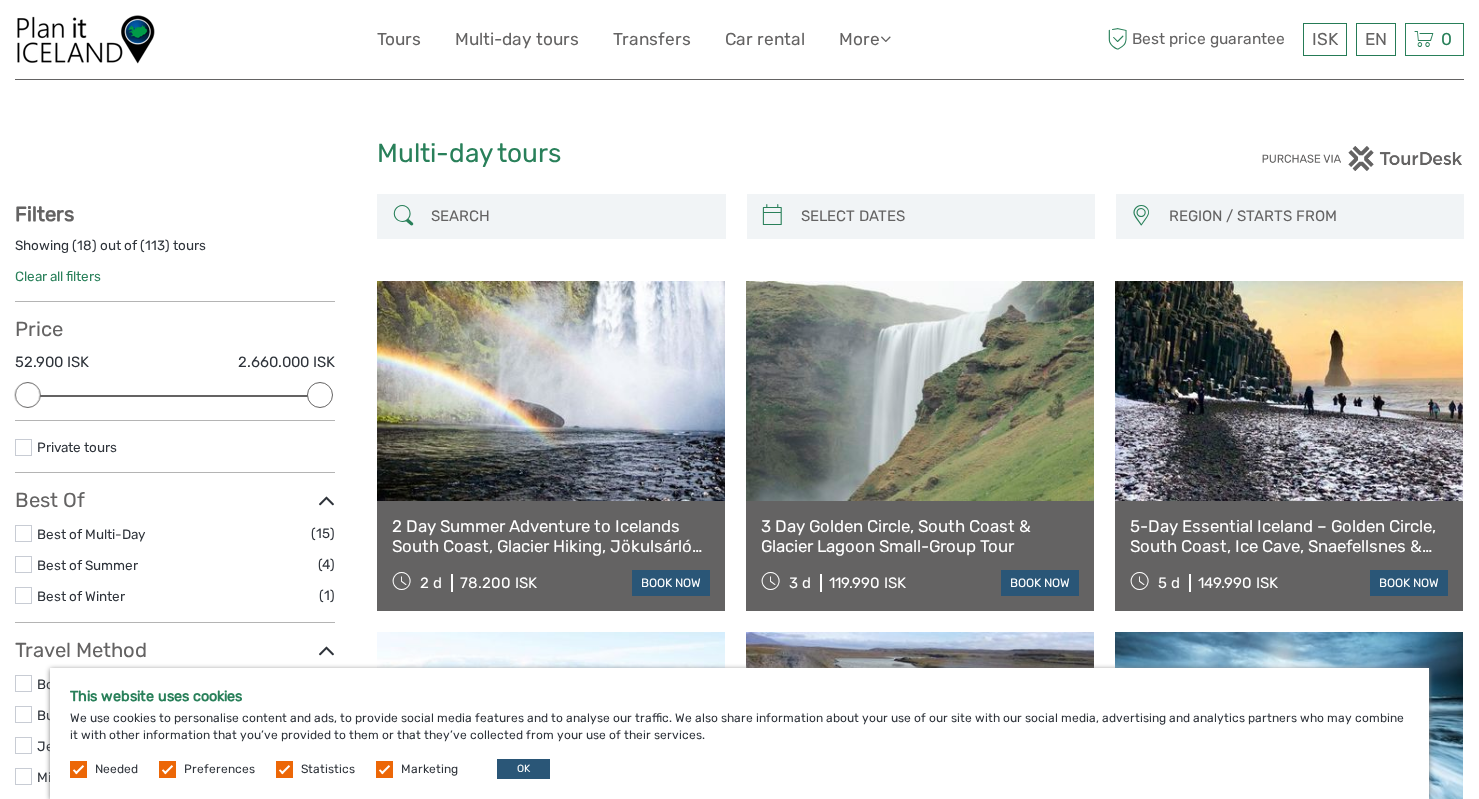 scroll, scrollTop: 0, scrollLeft: 0, axis: both 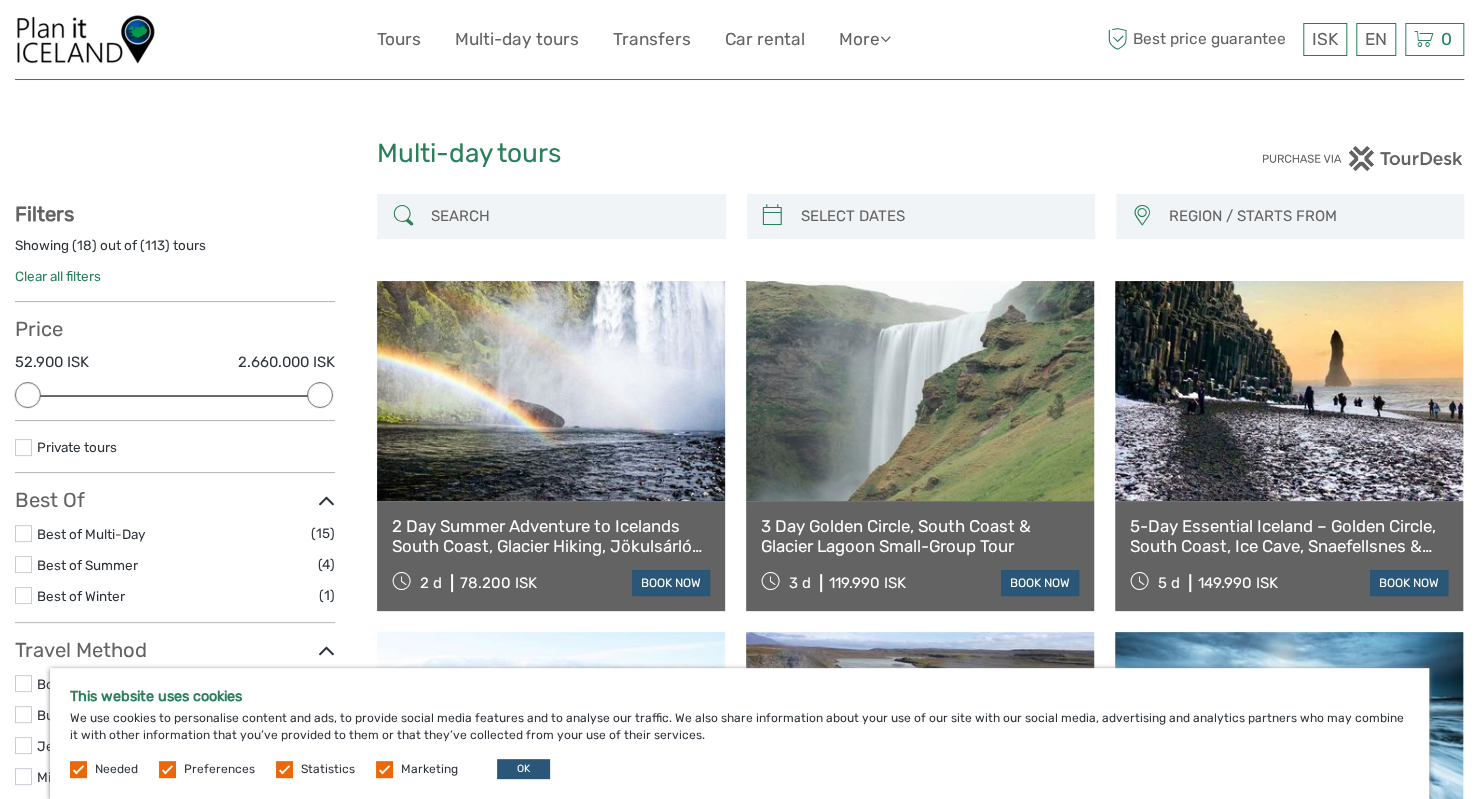 type on "04/08/2025" 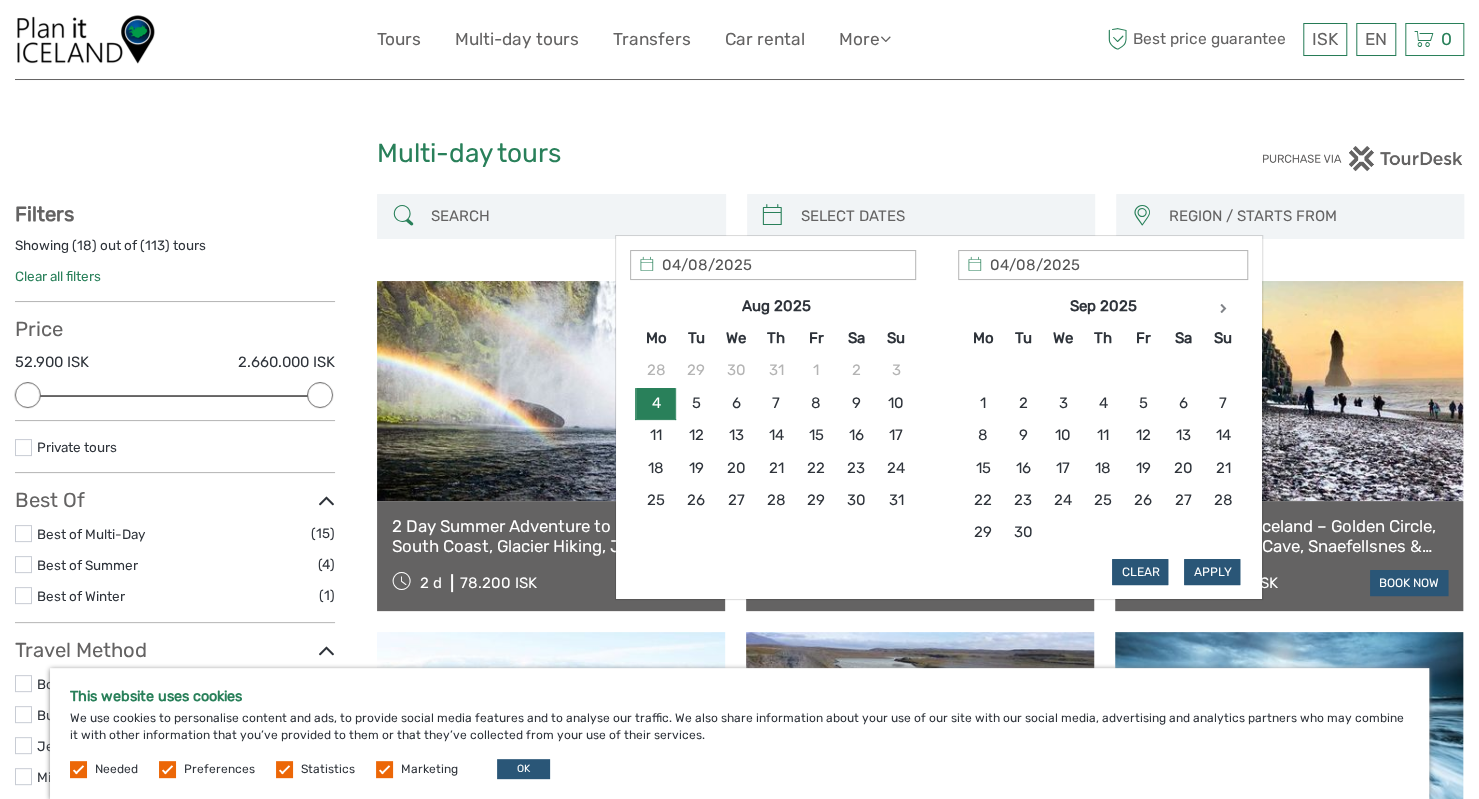 click at bounding box center (939, 216) 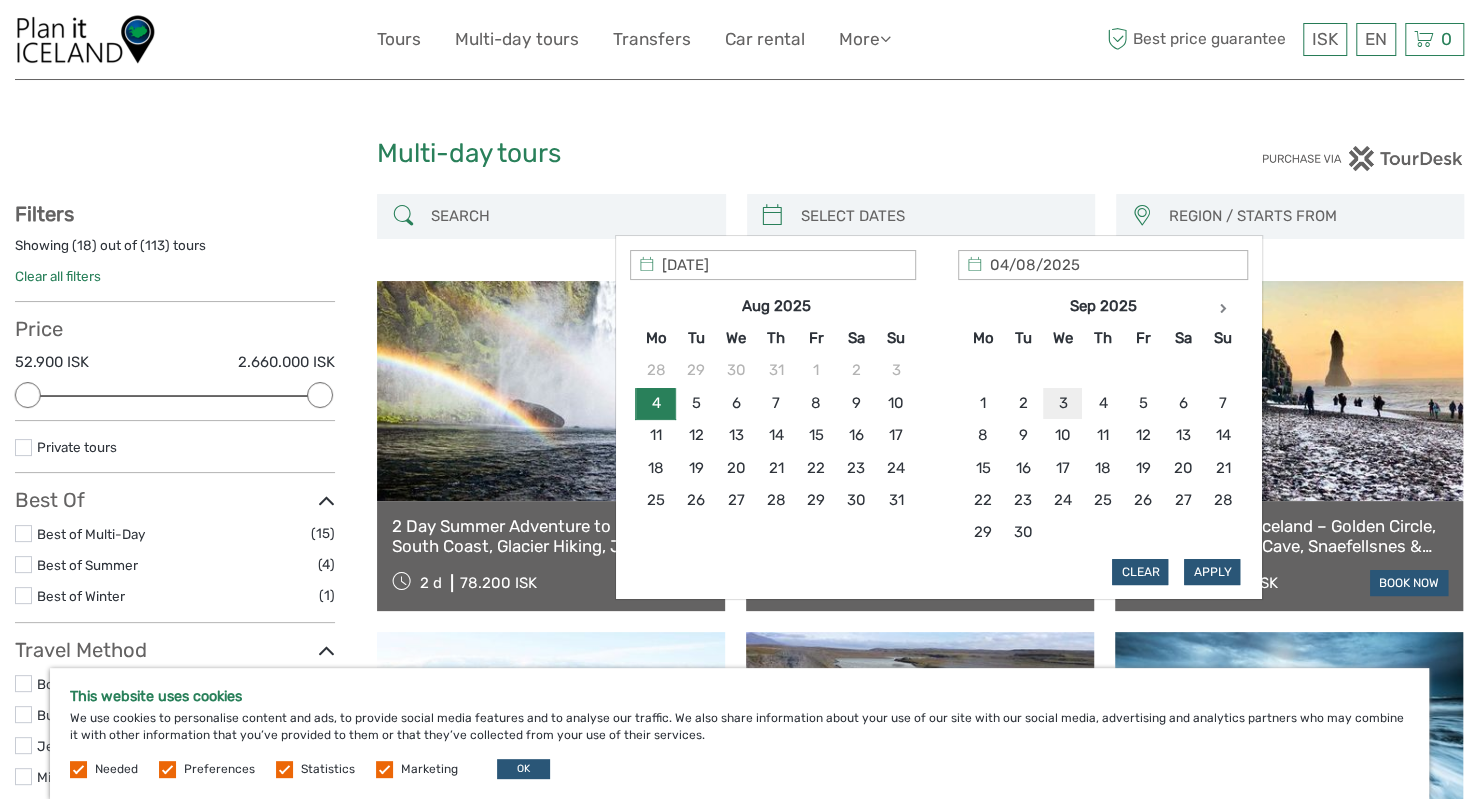 type on "[DATE]" 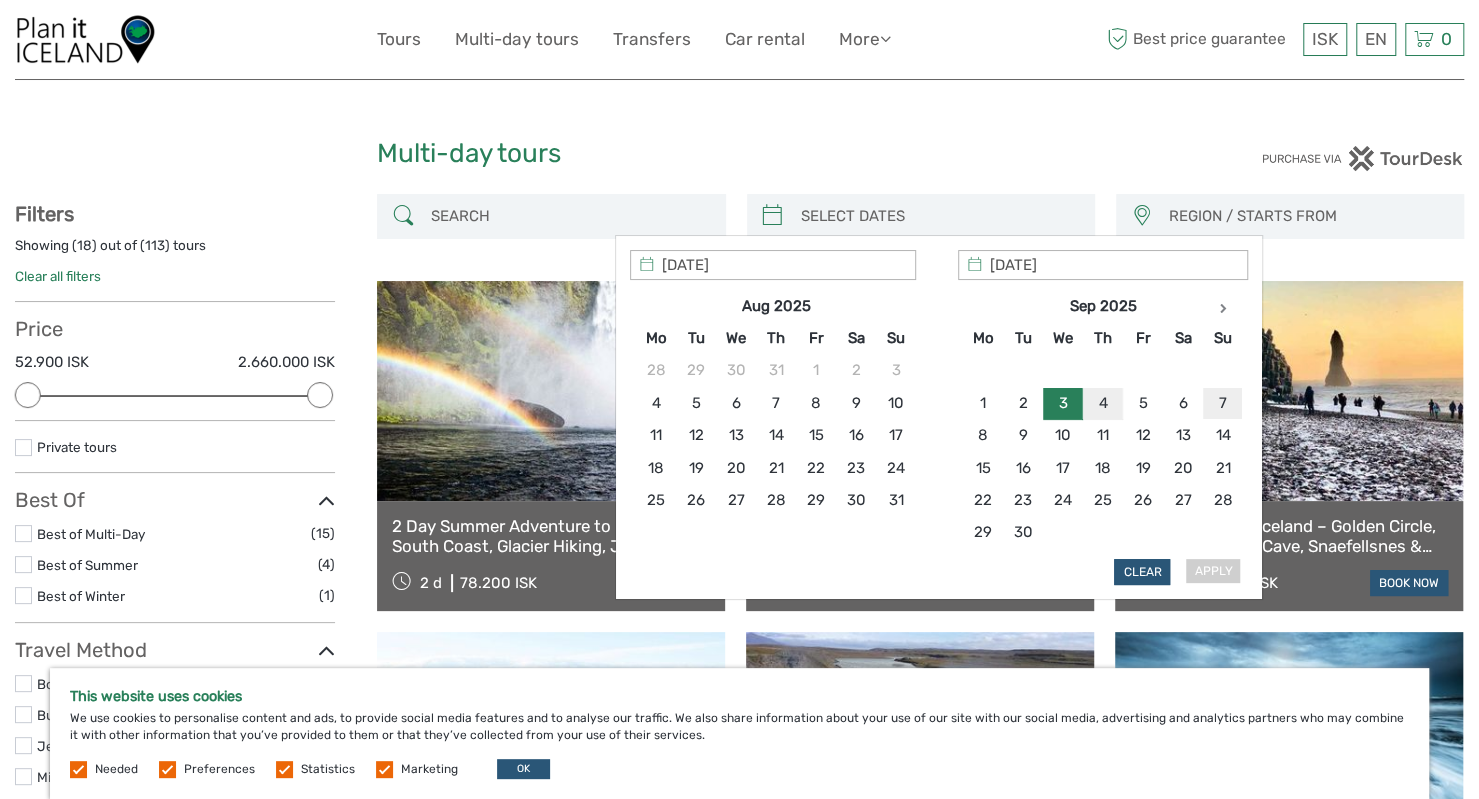 type on "[DATE]" 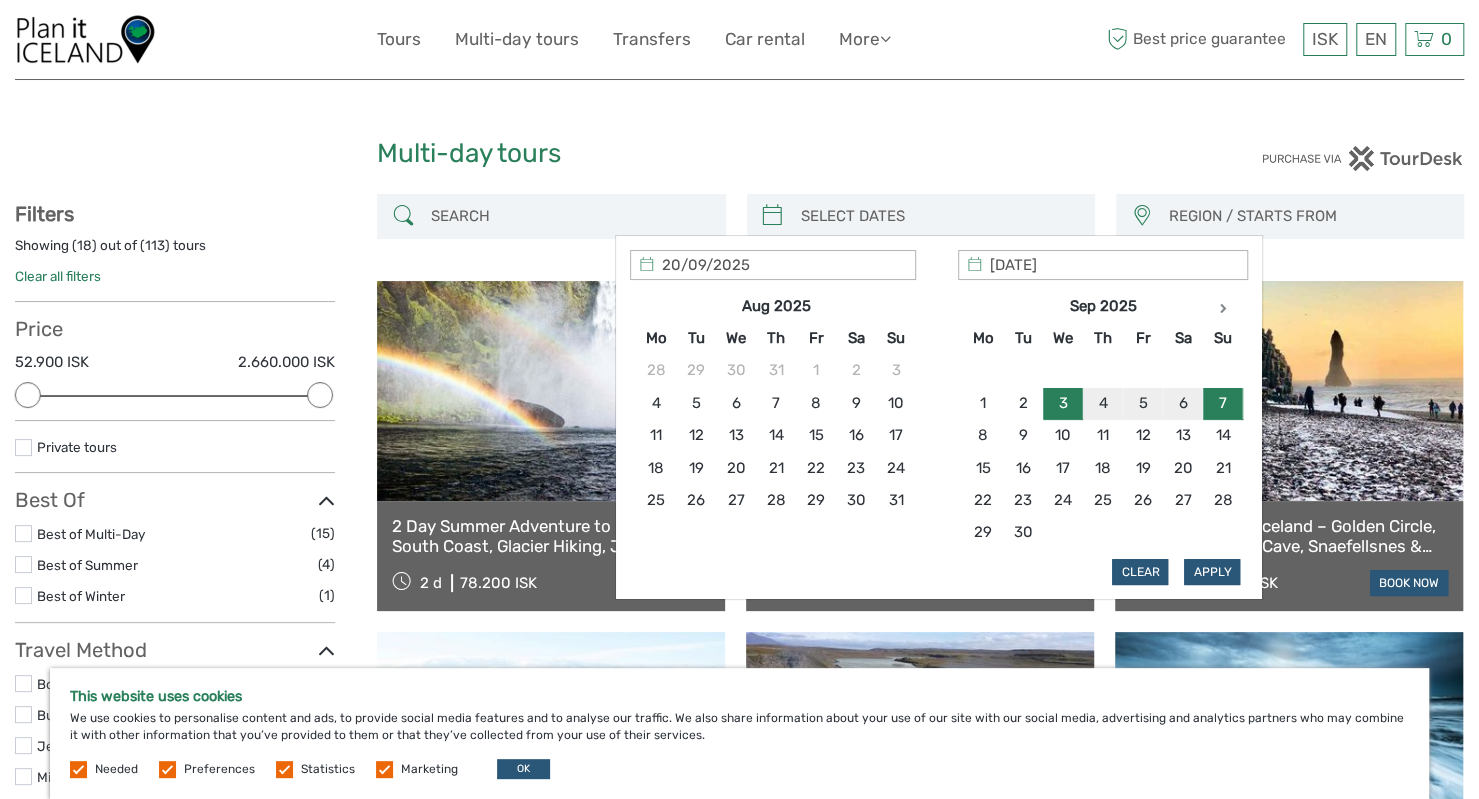 type on "03/09/2025" 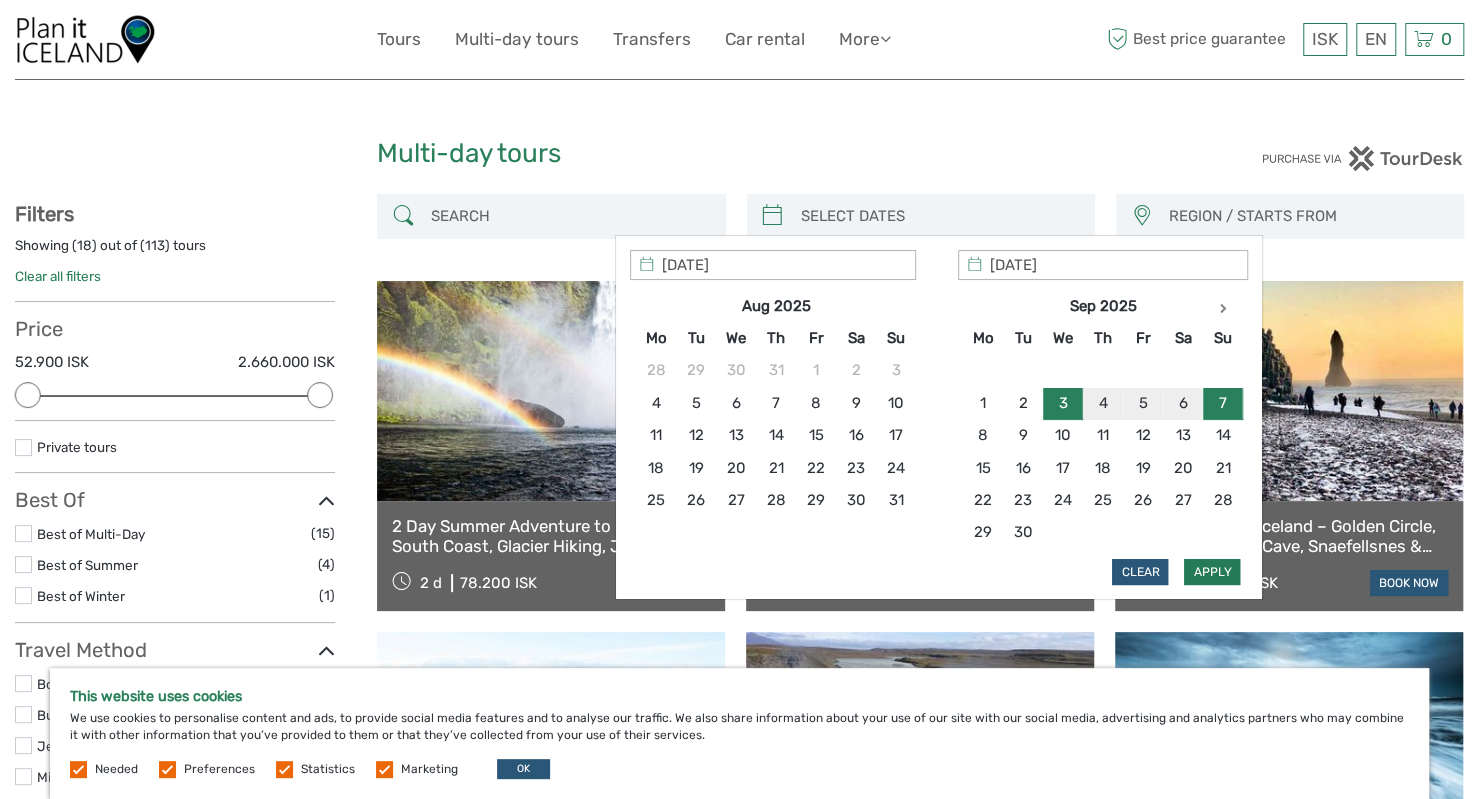 click on "Apply" at bounding box center (1212, 572) 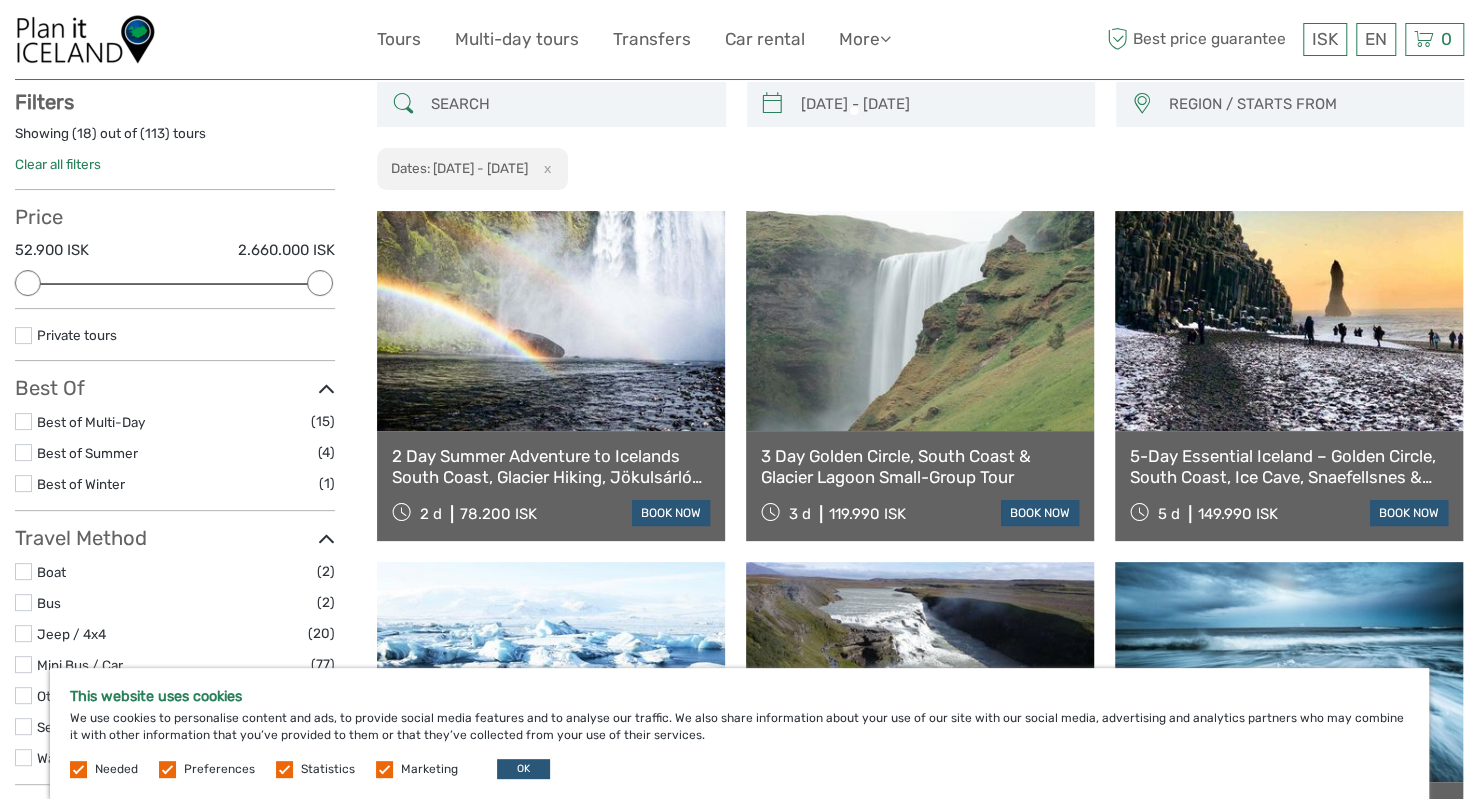 scroll, scrollTop: 113, scrollLeft: 0, axis: vertical 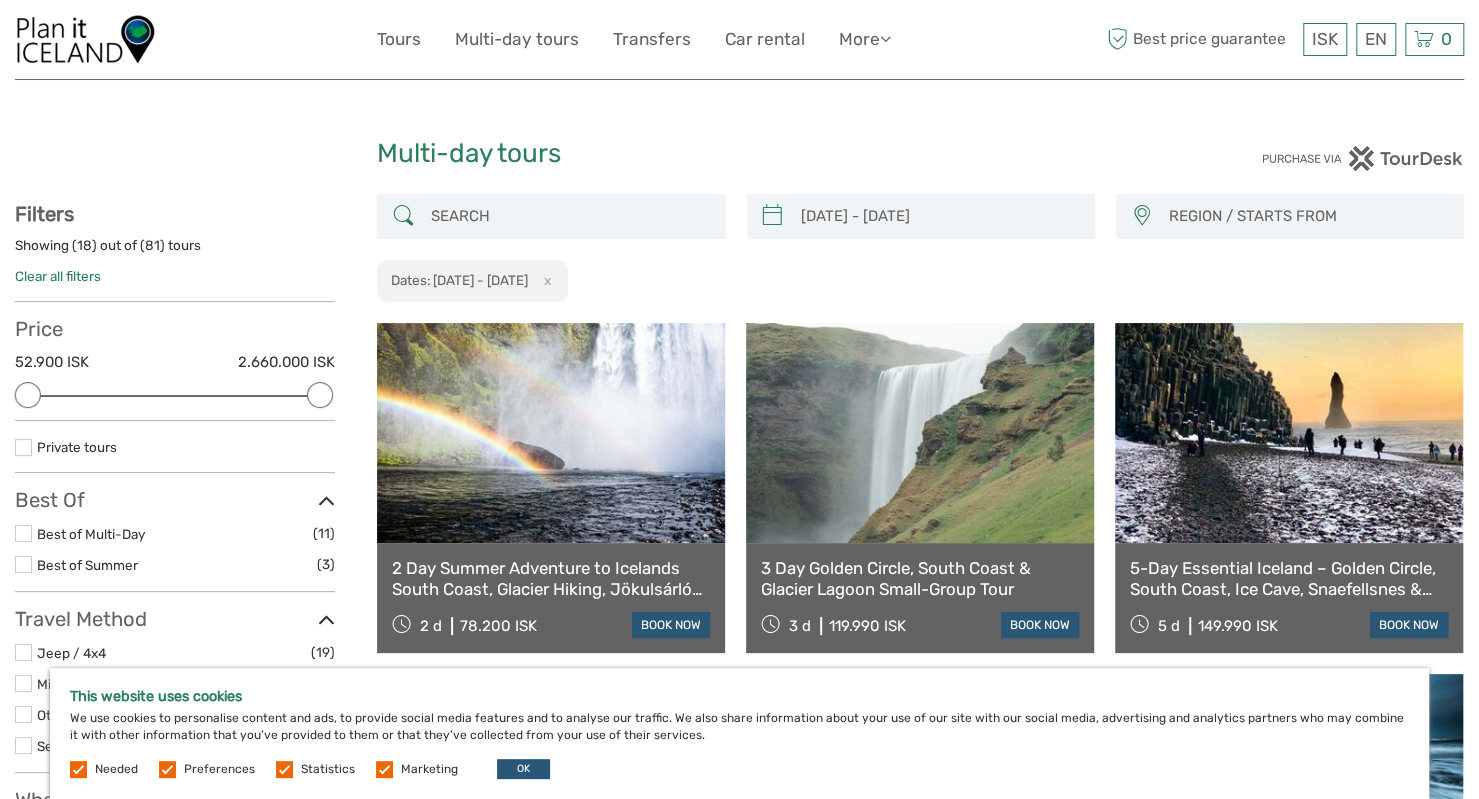 click on "Clear all filters" at bounding box center (58, 276) 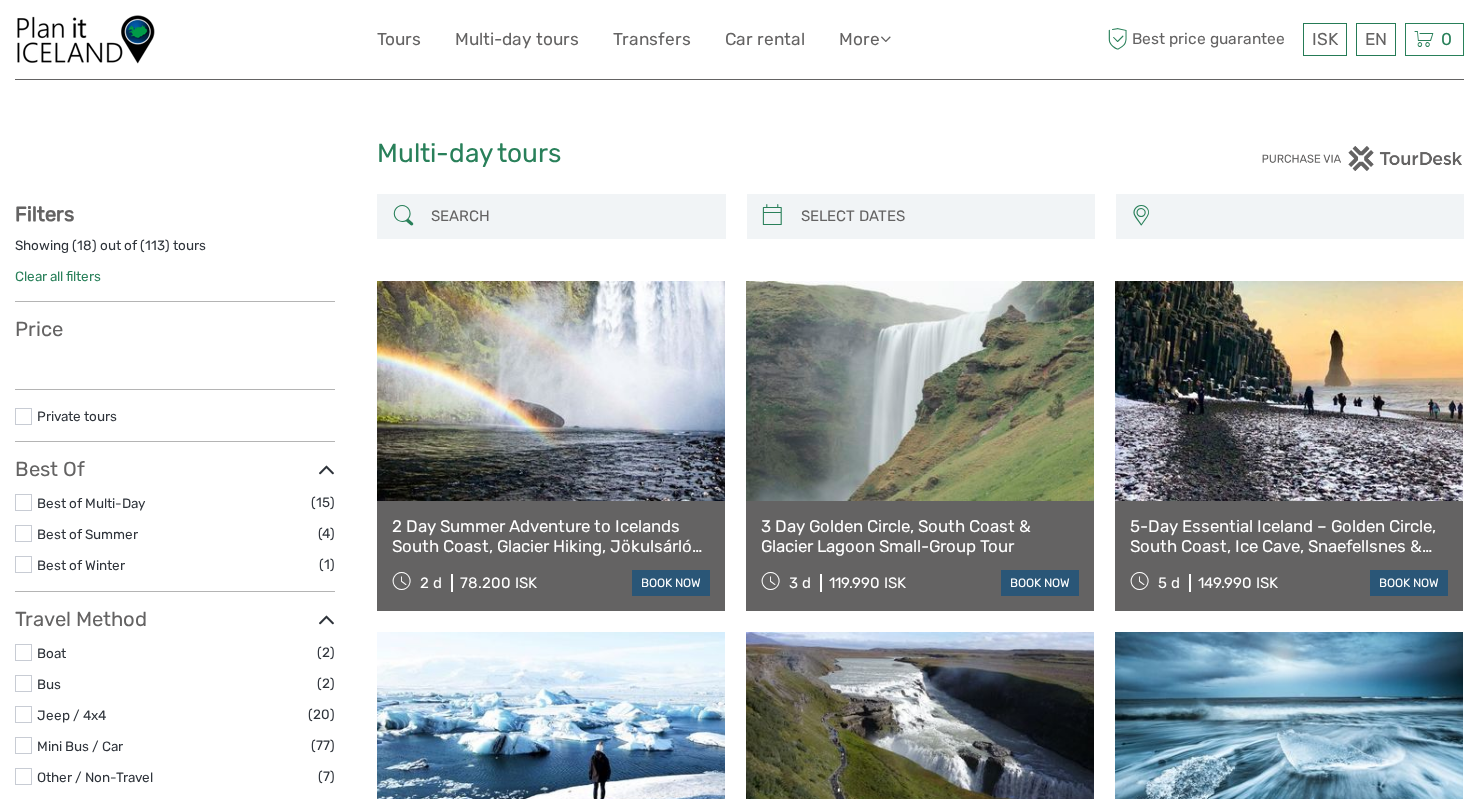 select 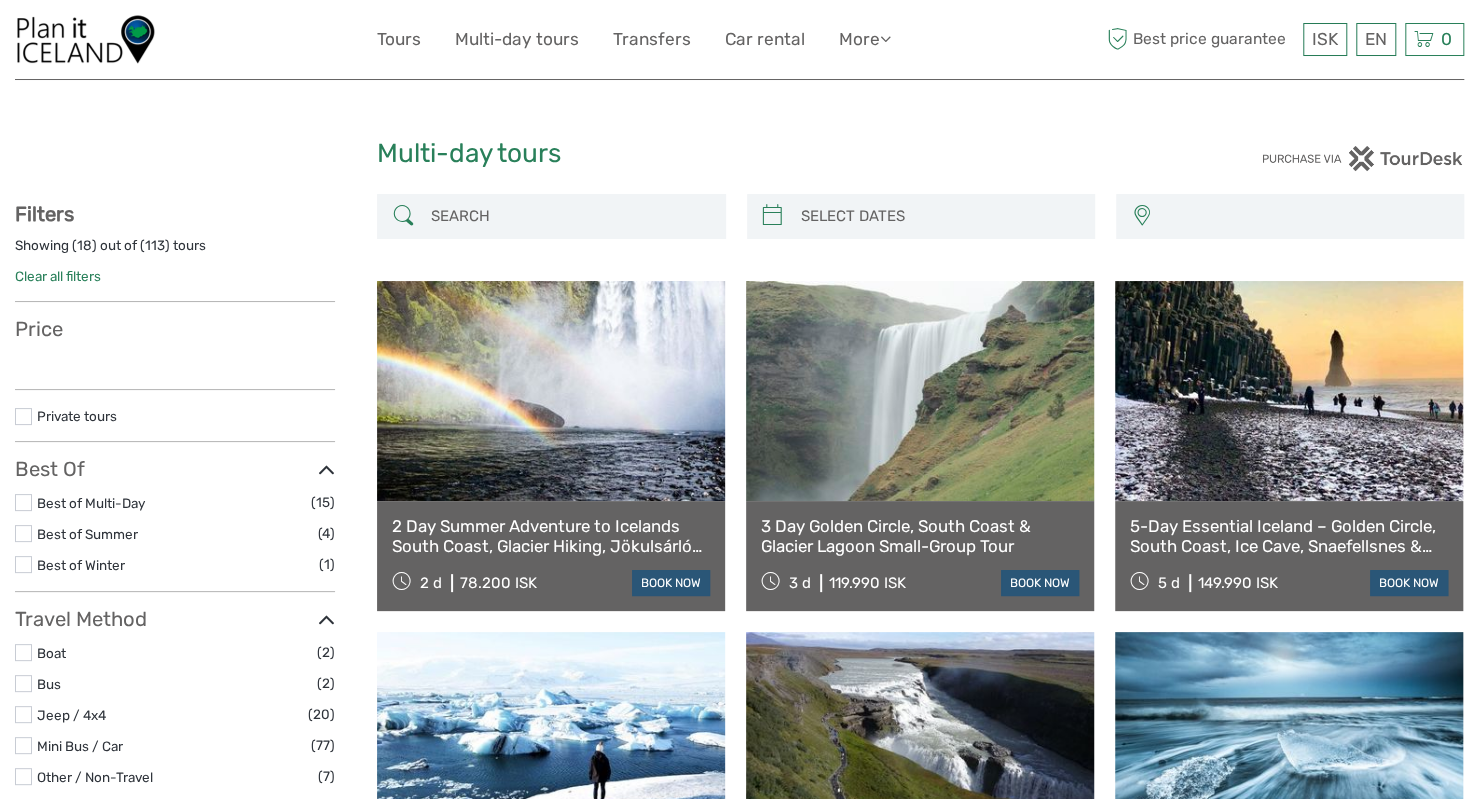 select 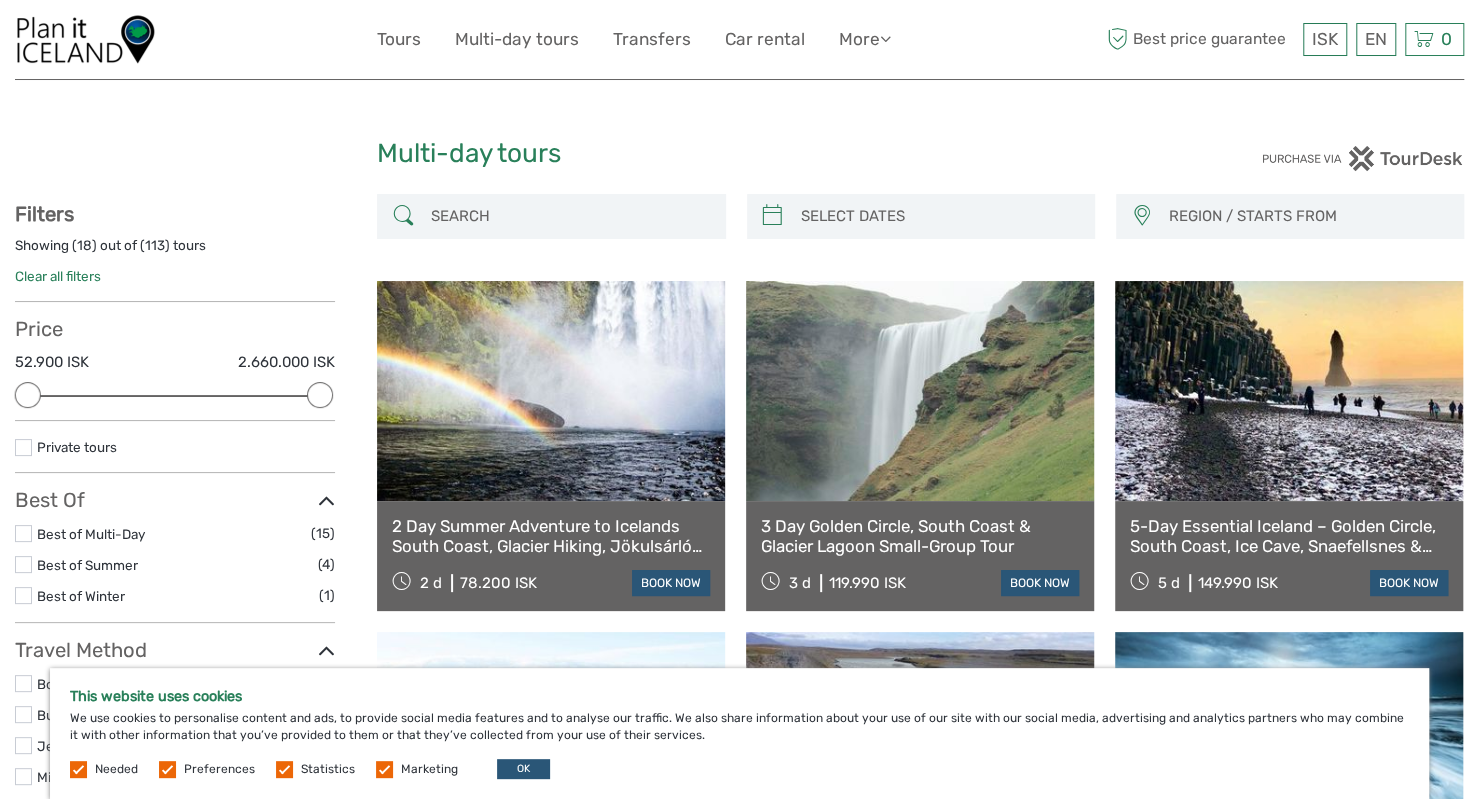 scroll, scrollTop: 0, scrollLeft: 0, axis: both 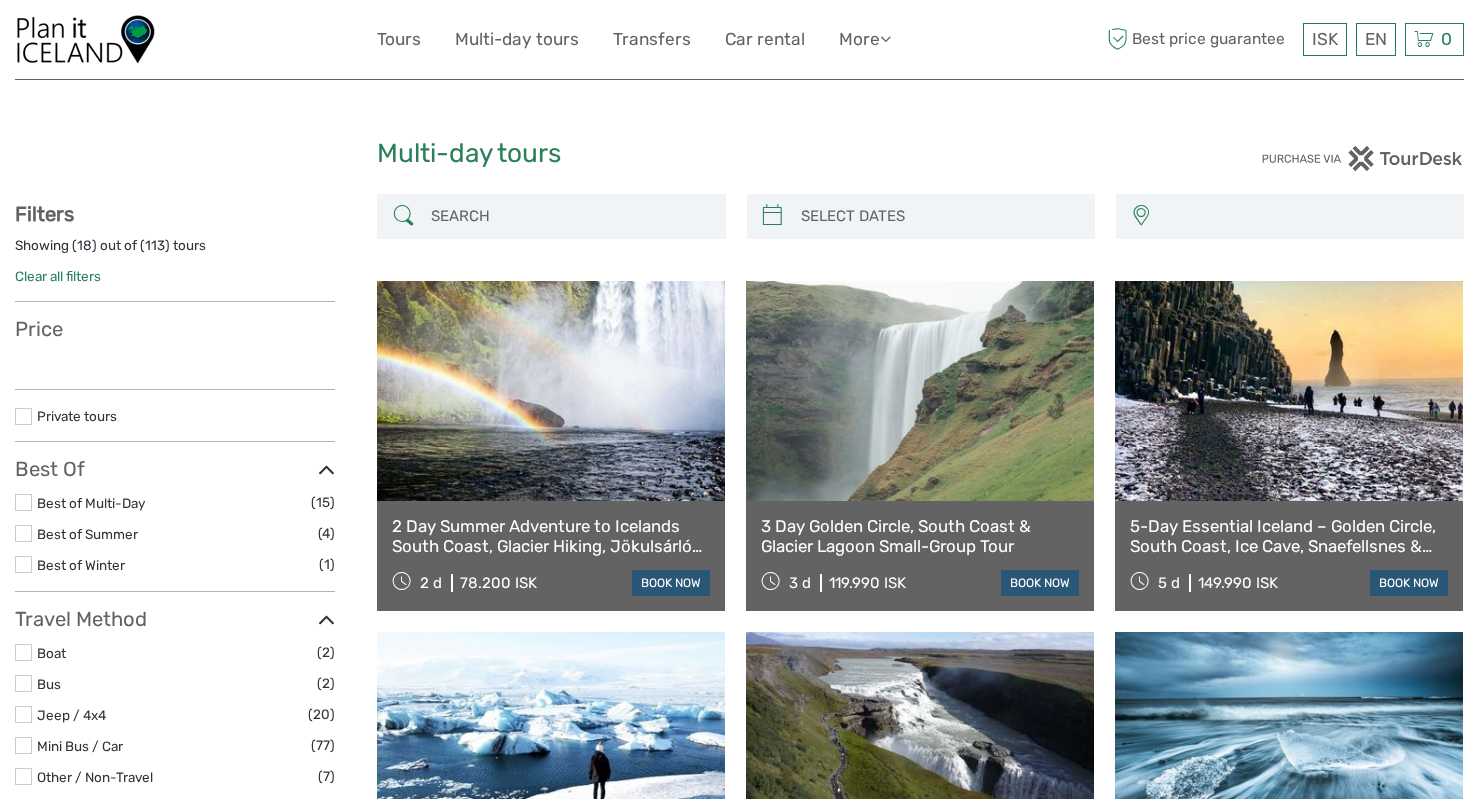 select 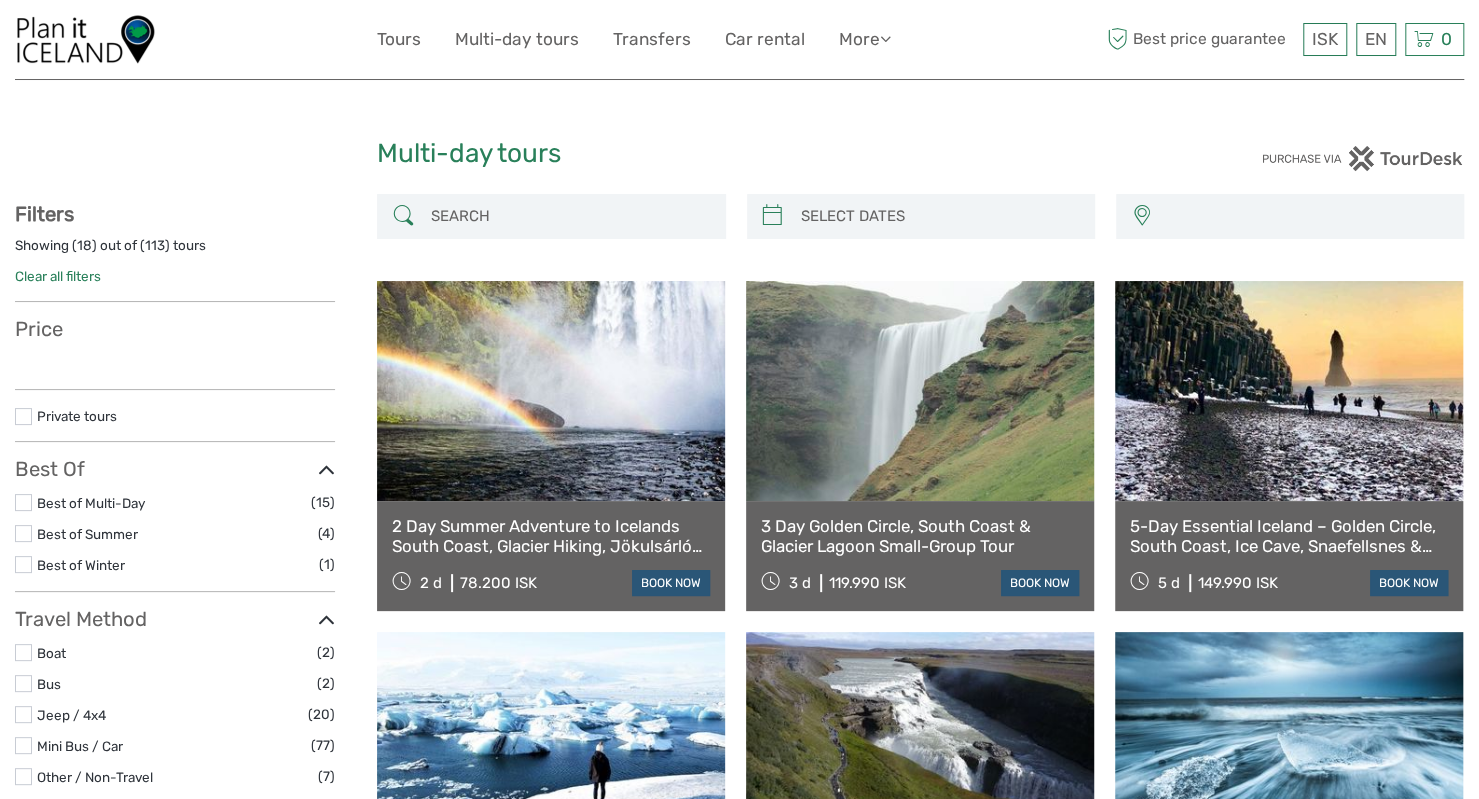 select 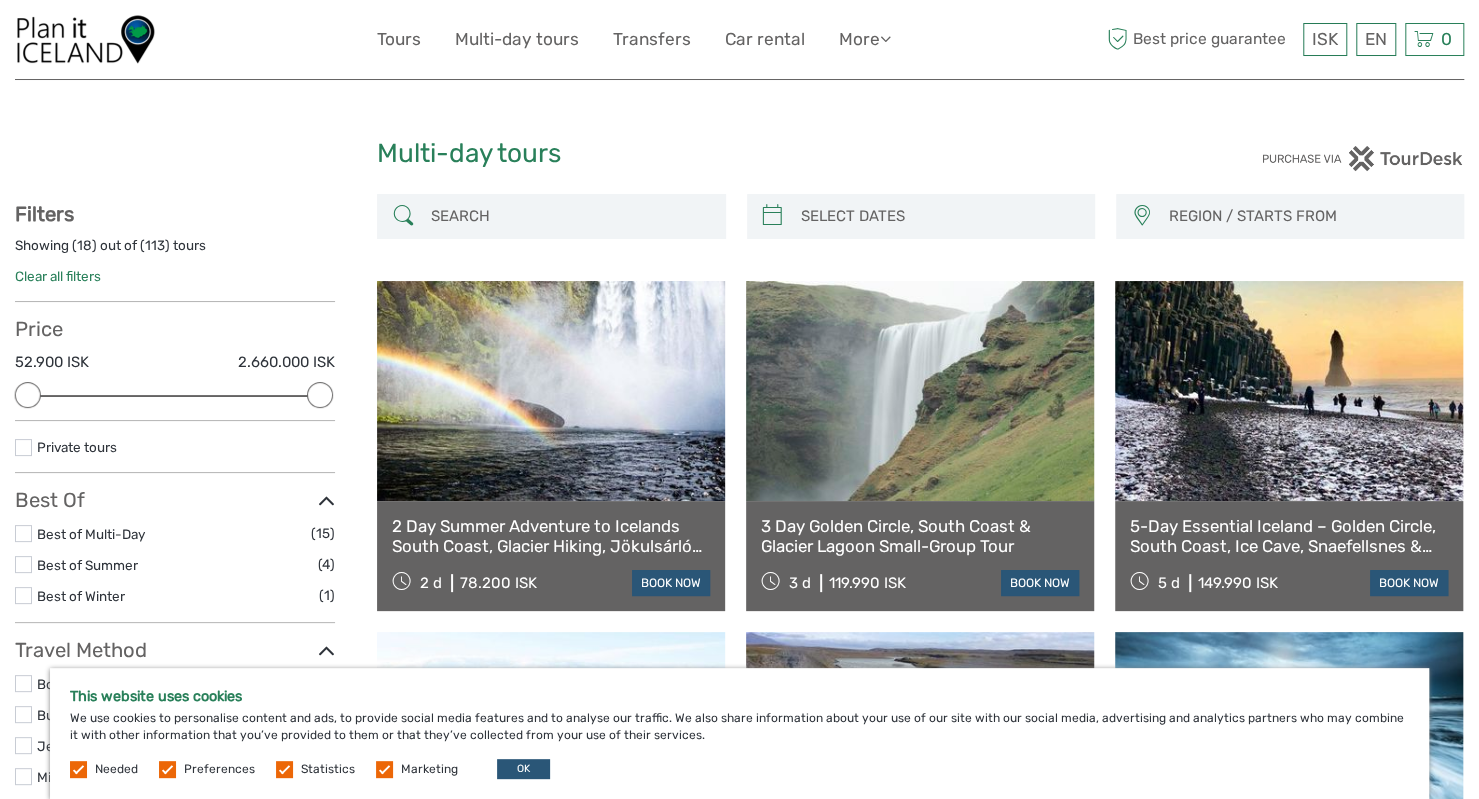 scroll, scrollTop: 0, scrollLeft: 0, axis: both 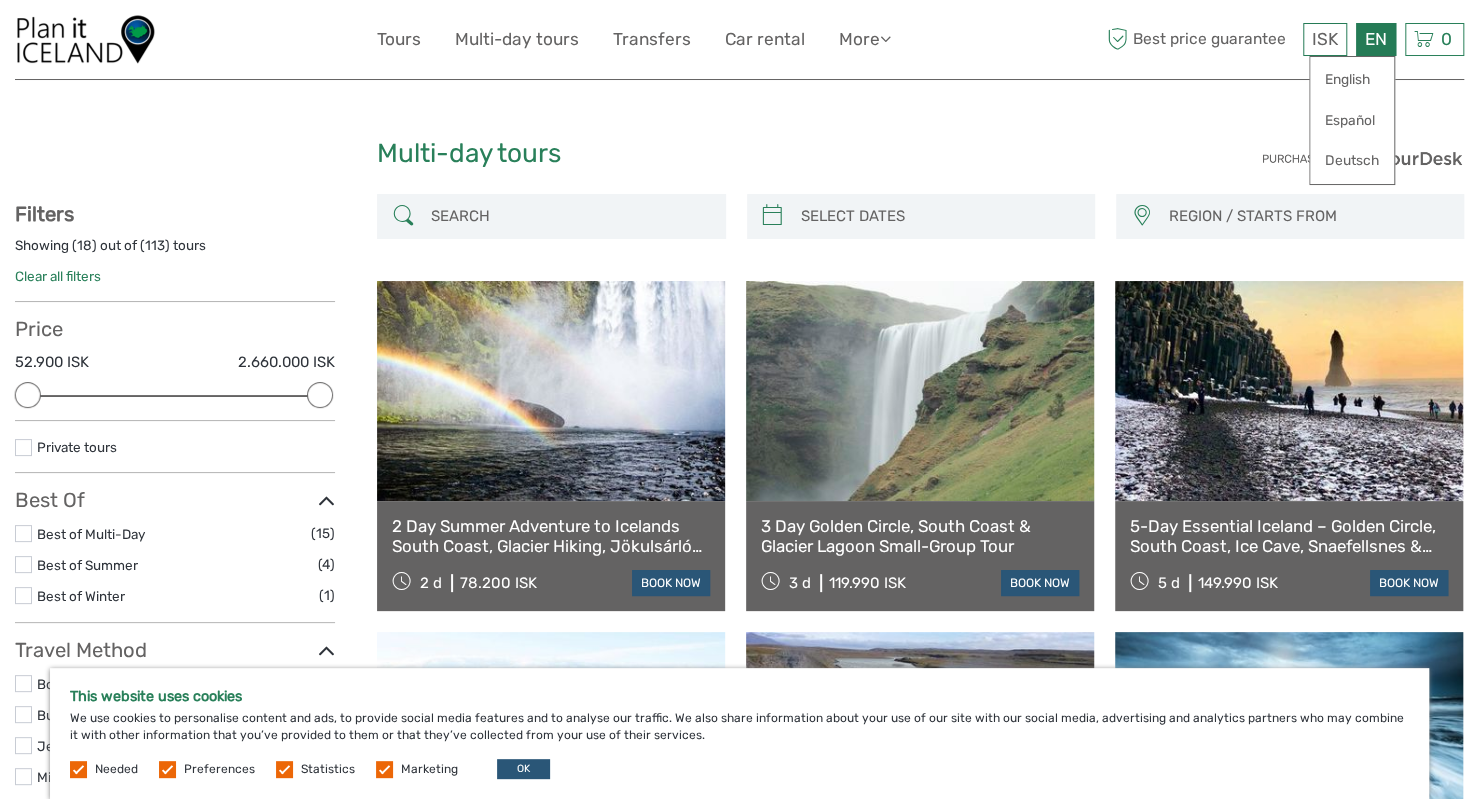 click on "English
Español
Deutsch" at bounding box center (1352, 120) 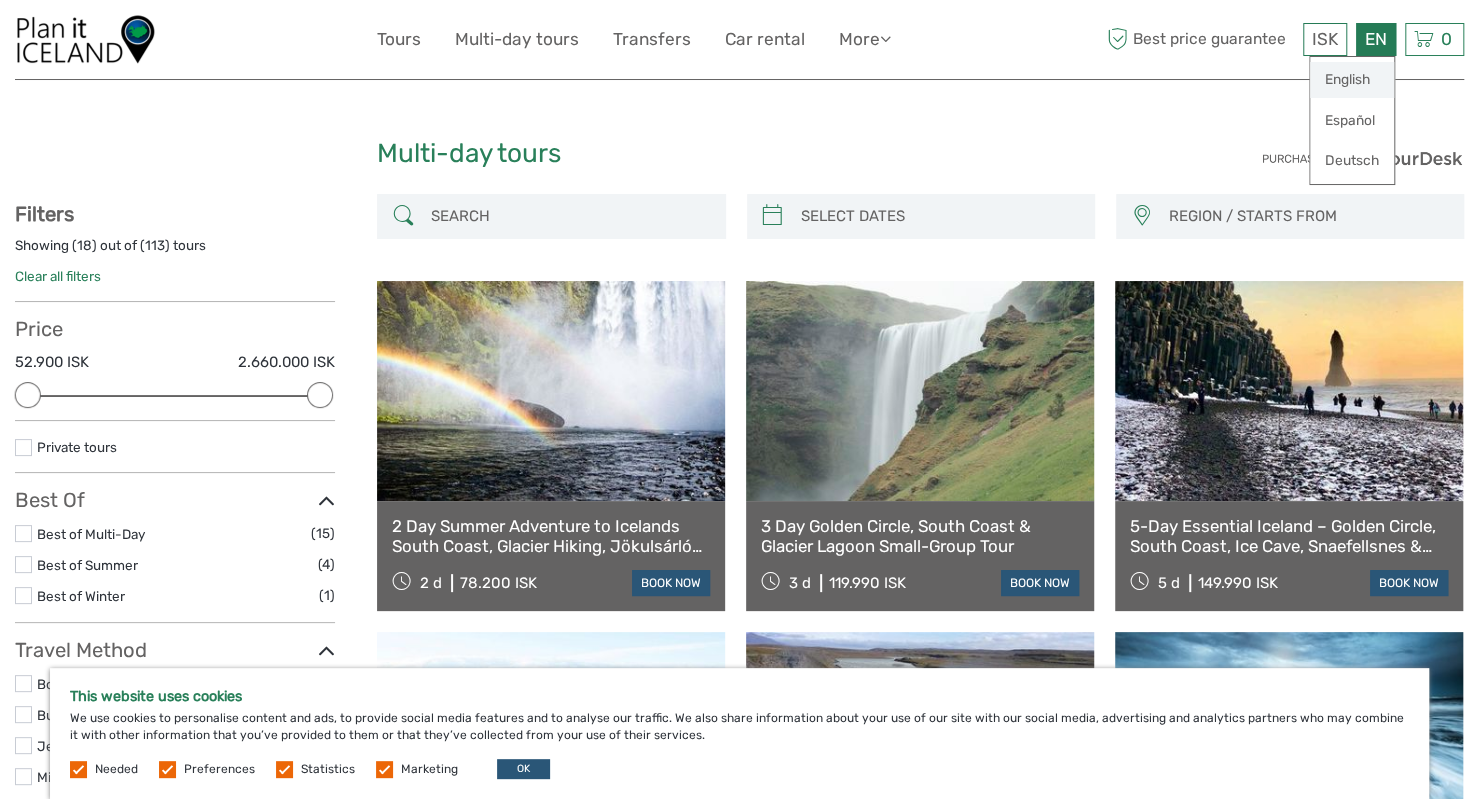 click on "English" at bounding box center [1352, 80] 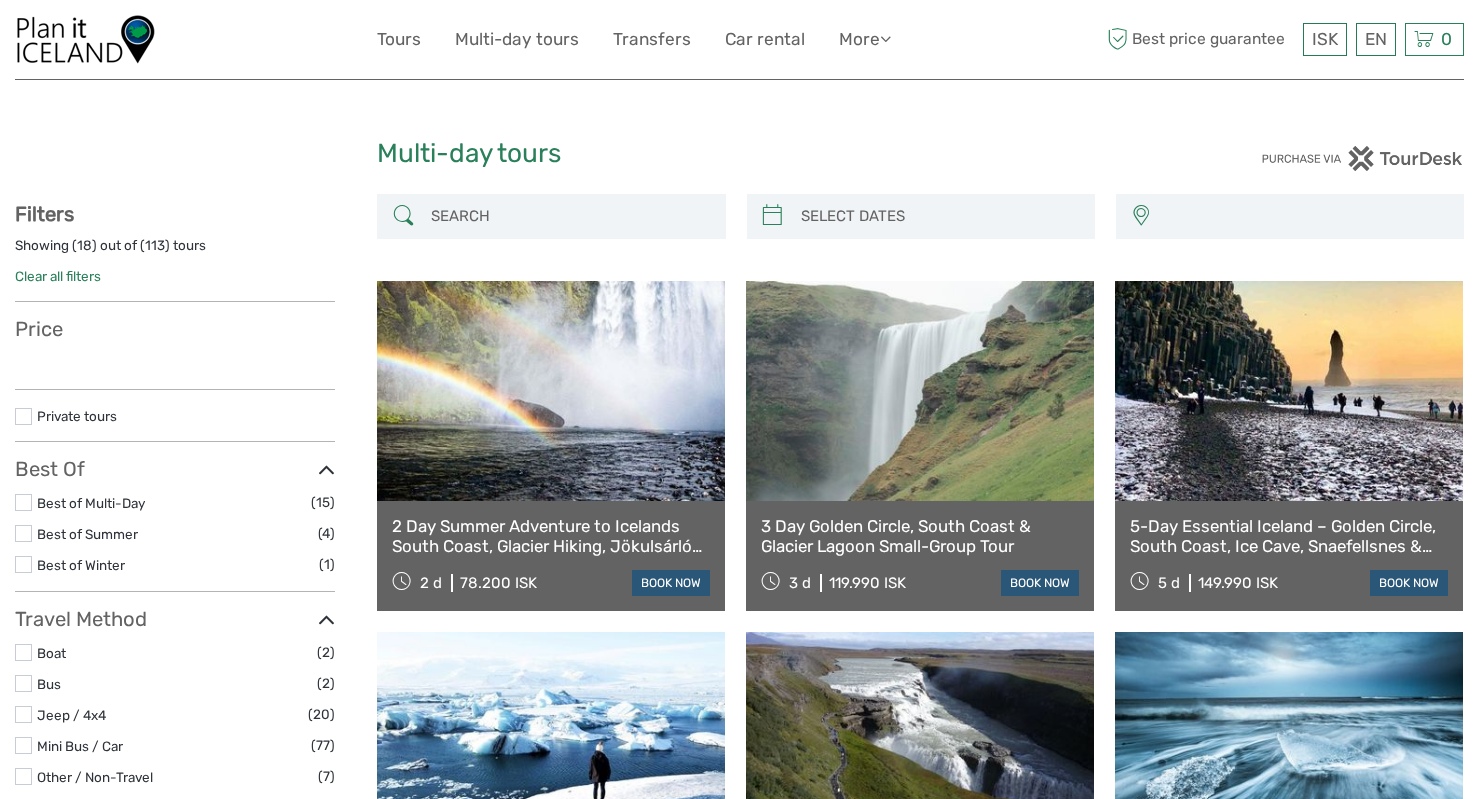 select 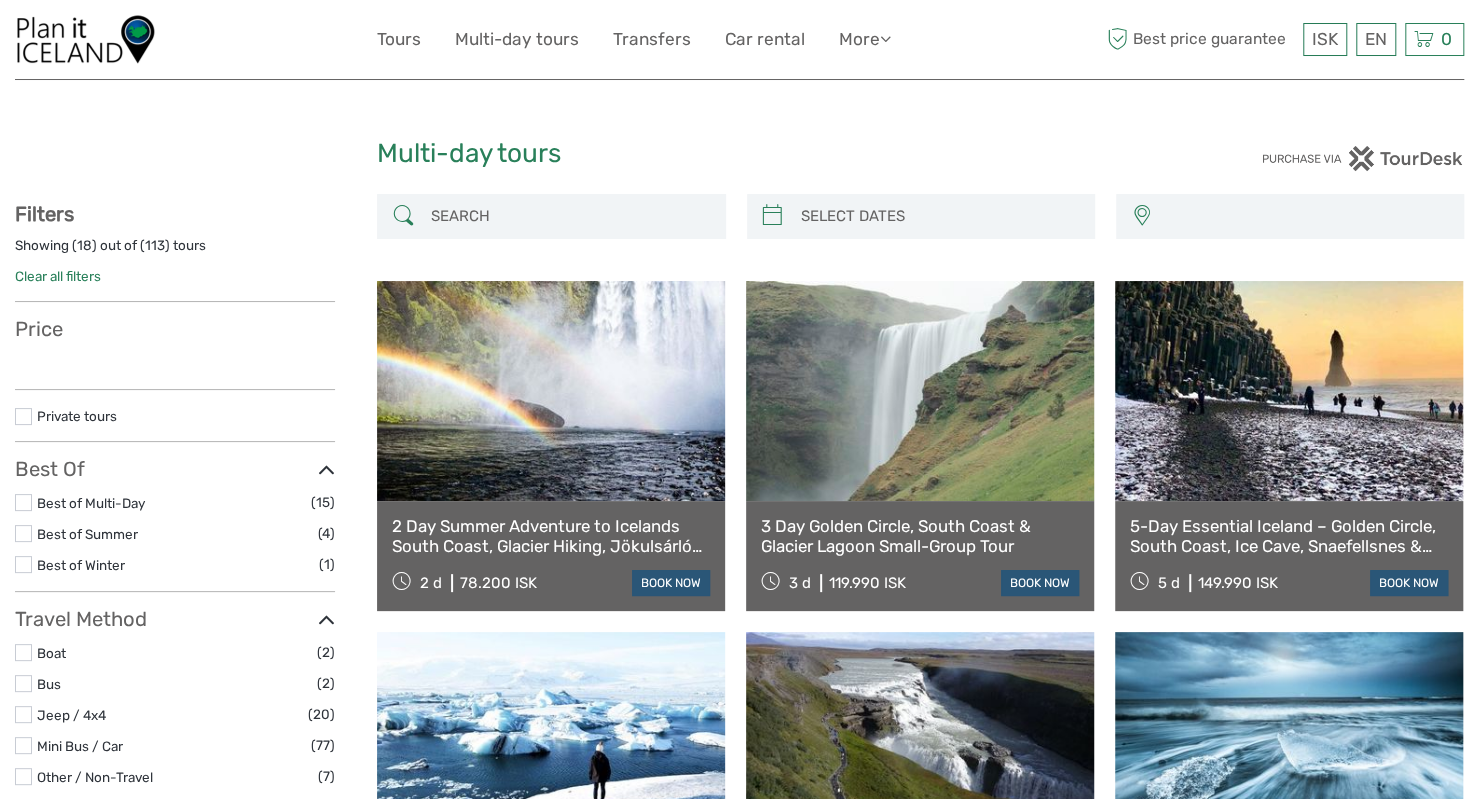 select 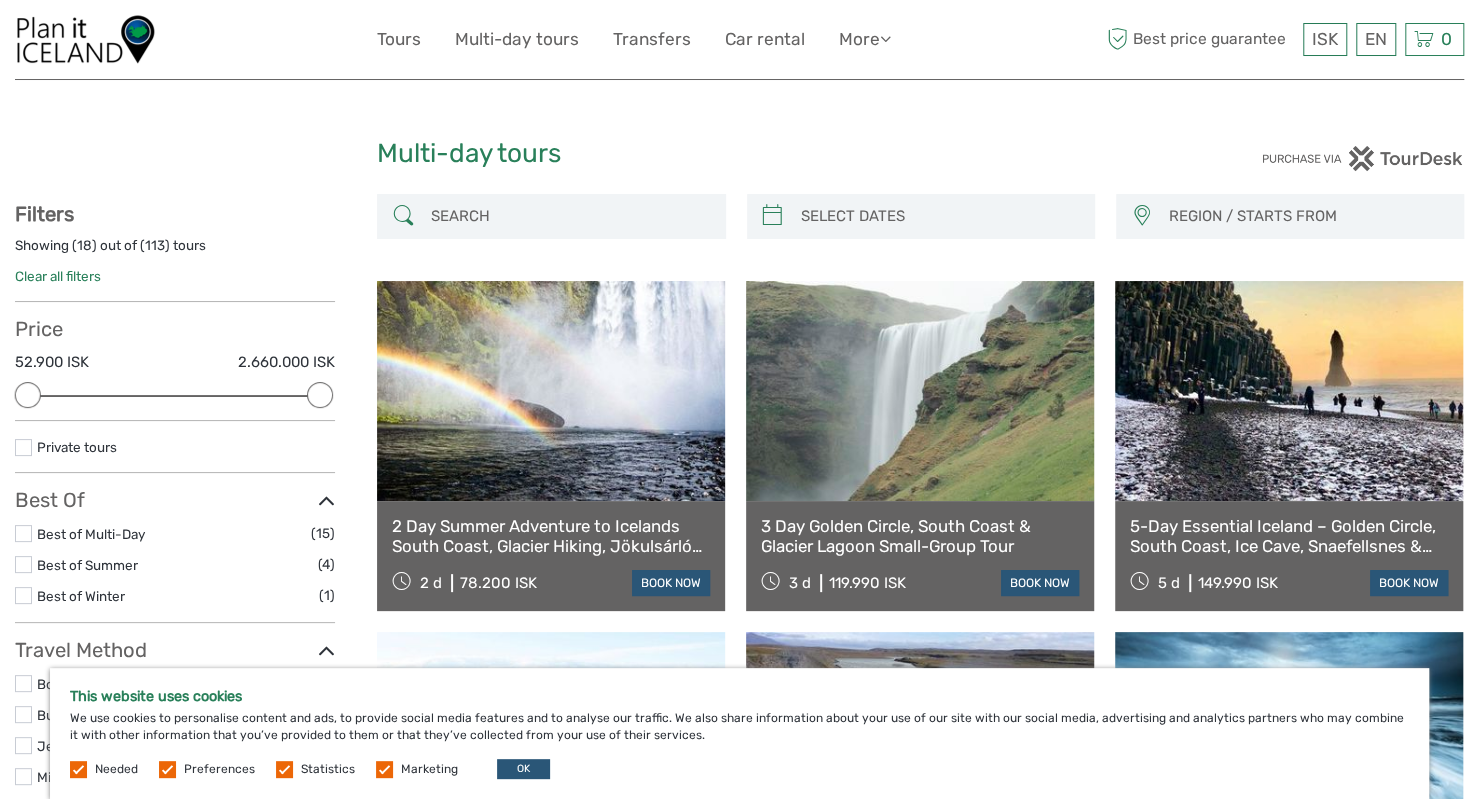 scroll, scrollTop: 0, scrollLeft: 0, axis: both 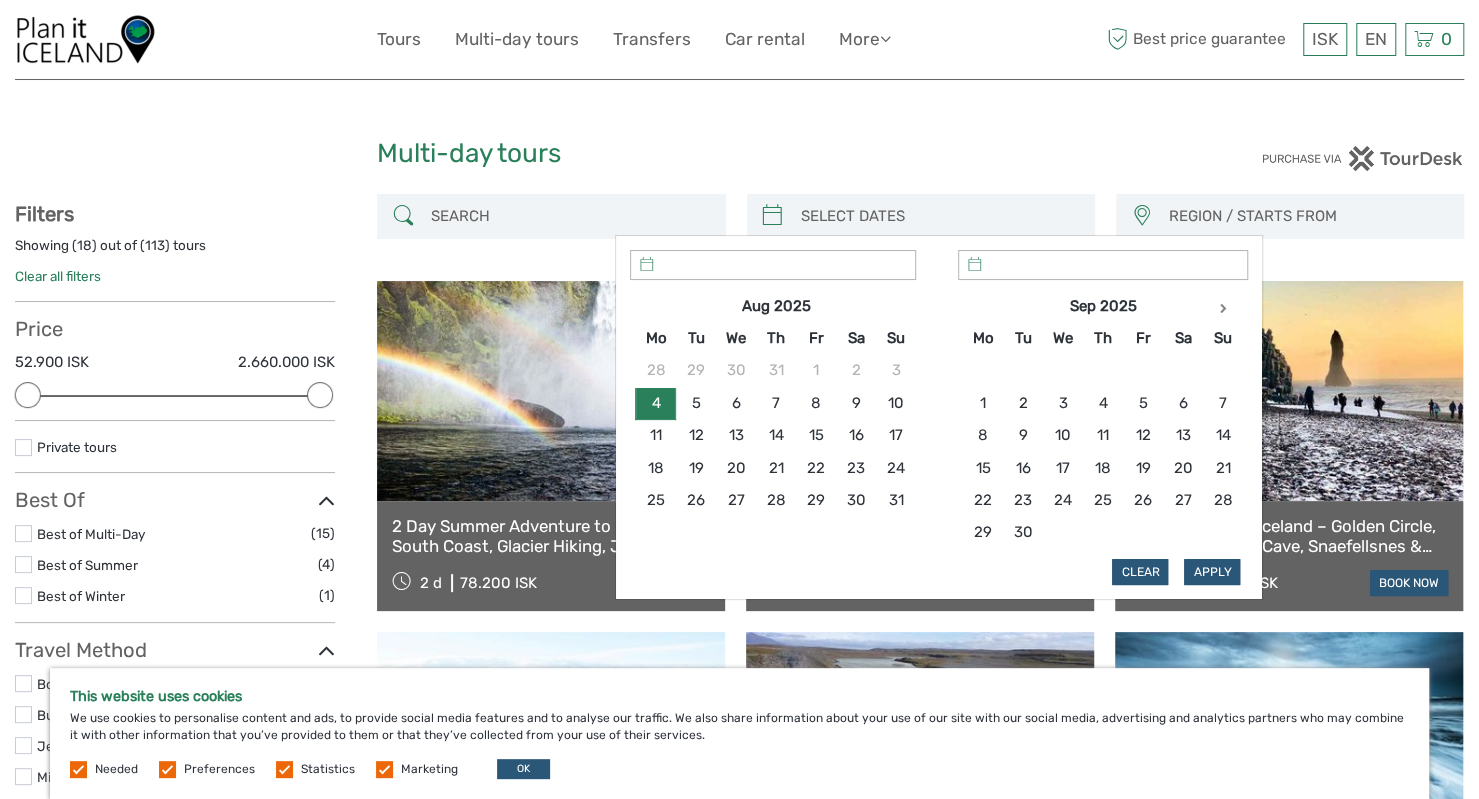 type on "04/08/2025" 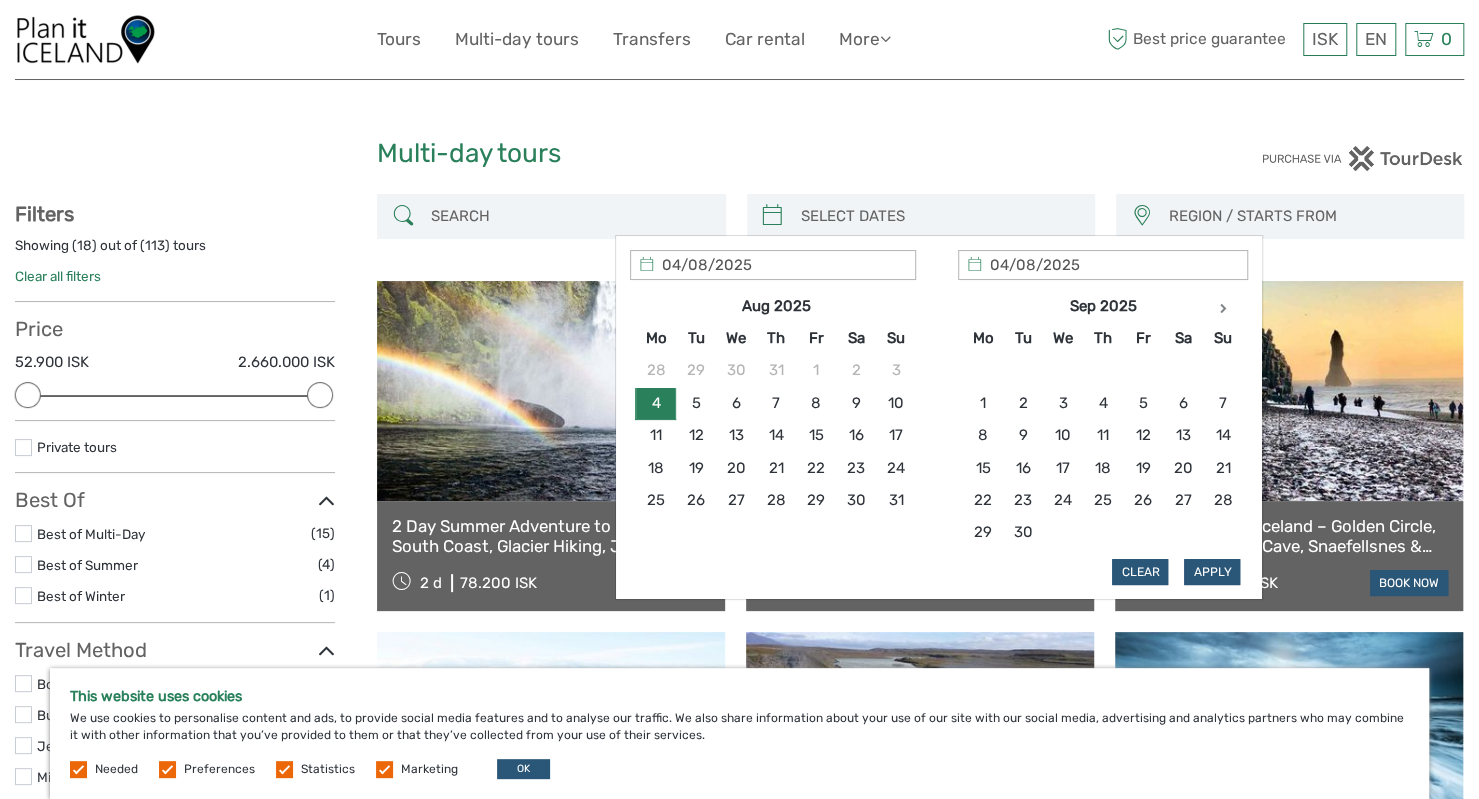 click at bounding box center [939, 216] 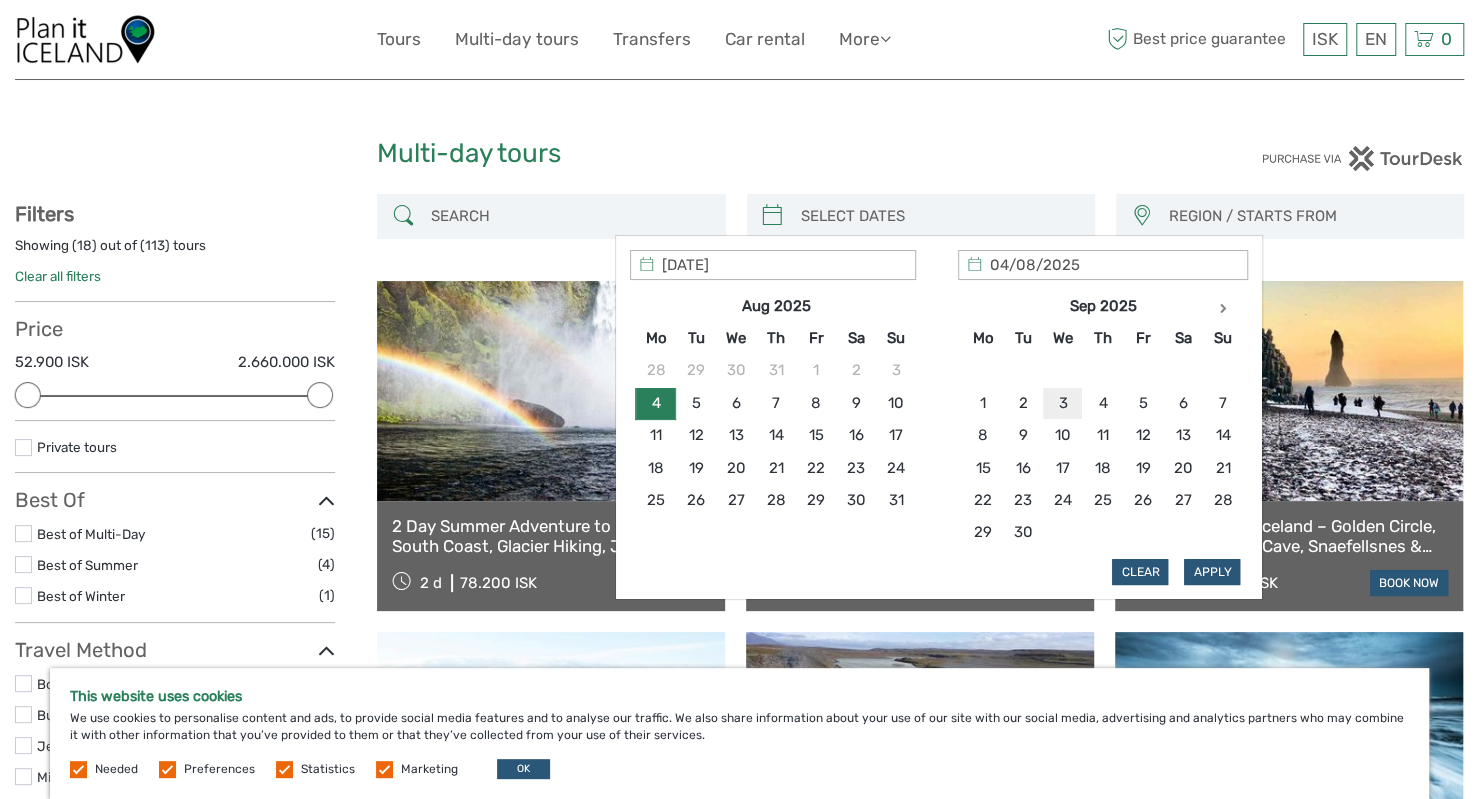 type on "03/09/2025" 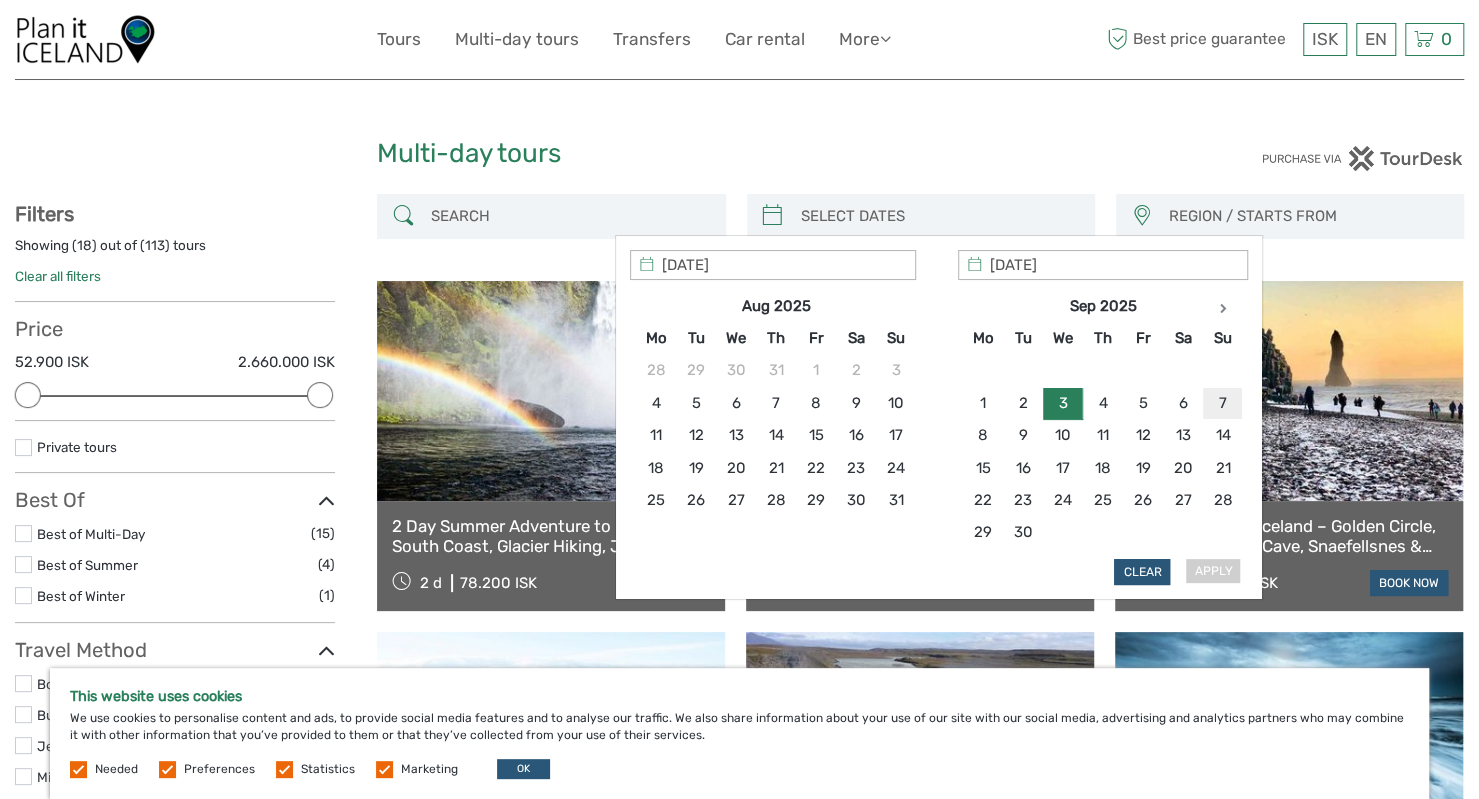 type on "07/09/2025" 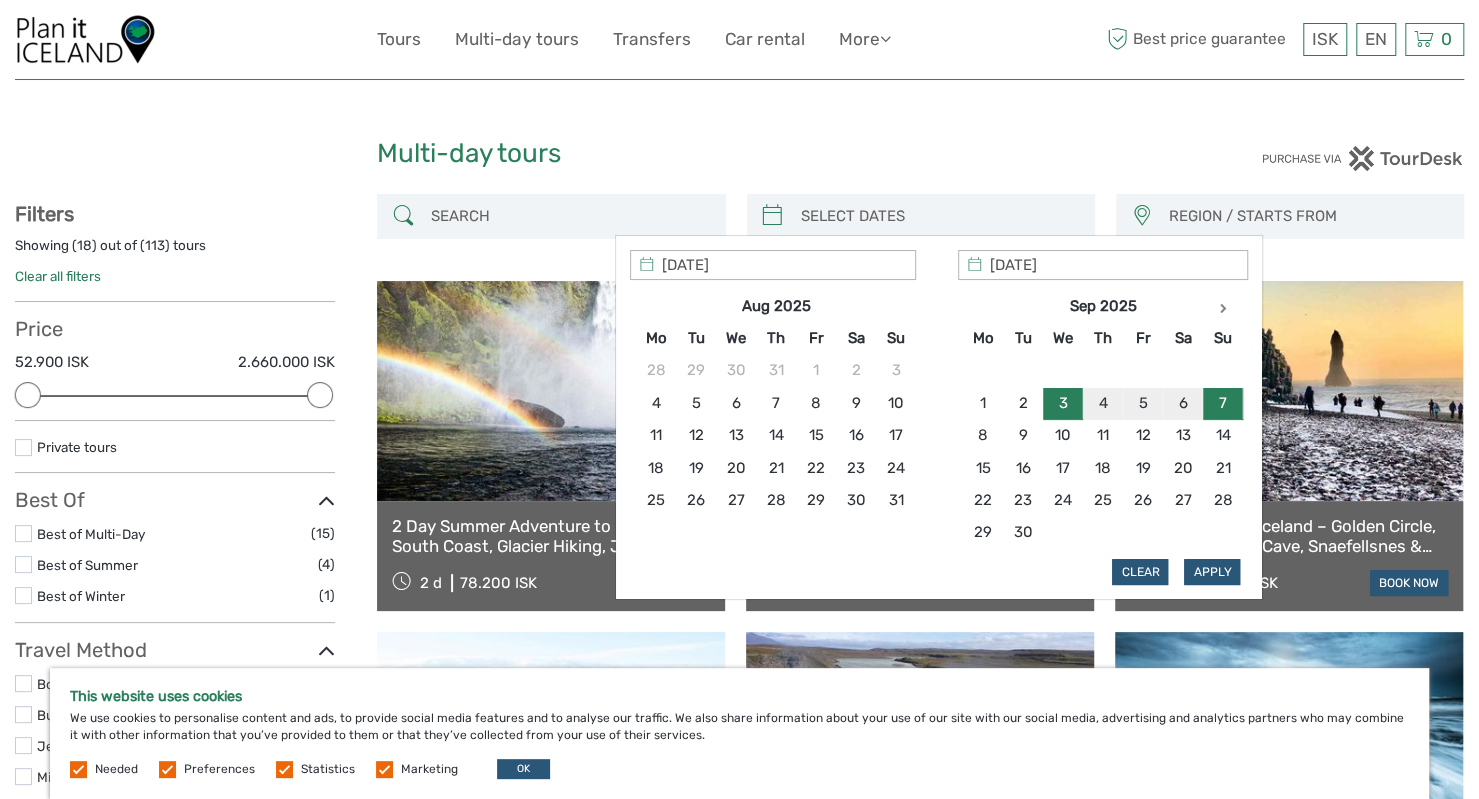 type on "03/09/2025" 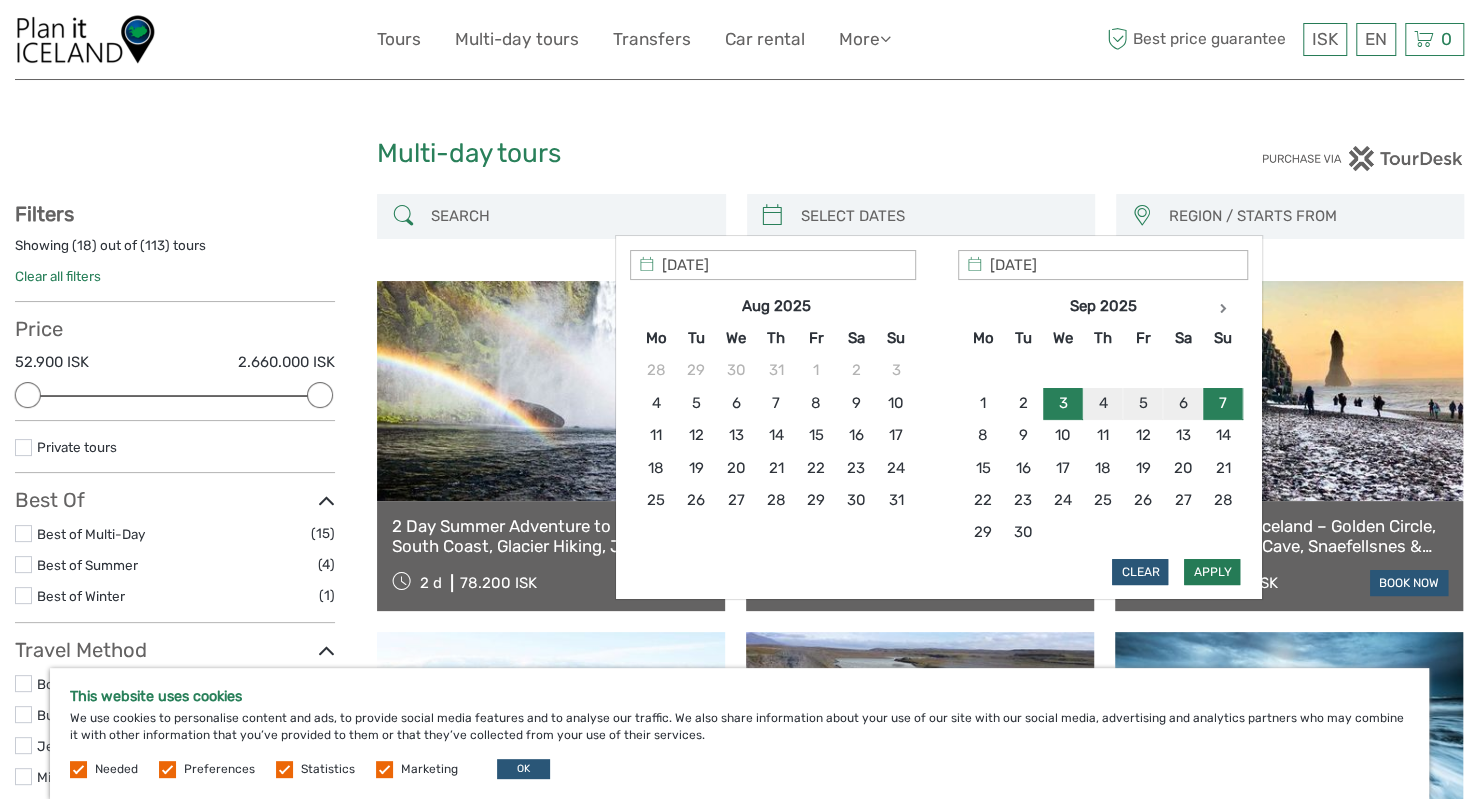 click on "Apply" at bounding box center [1212, 572] 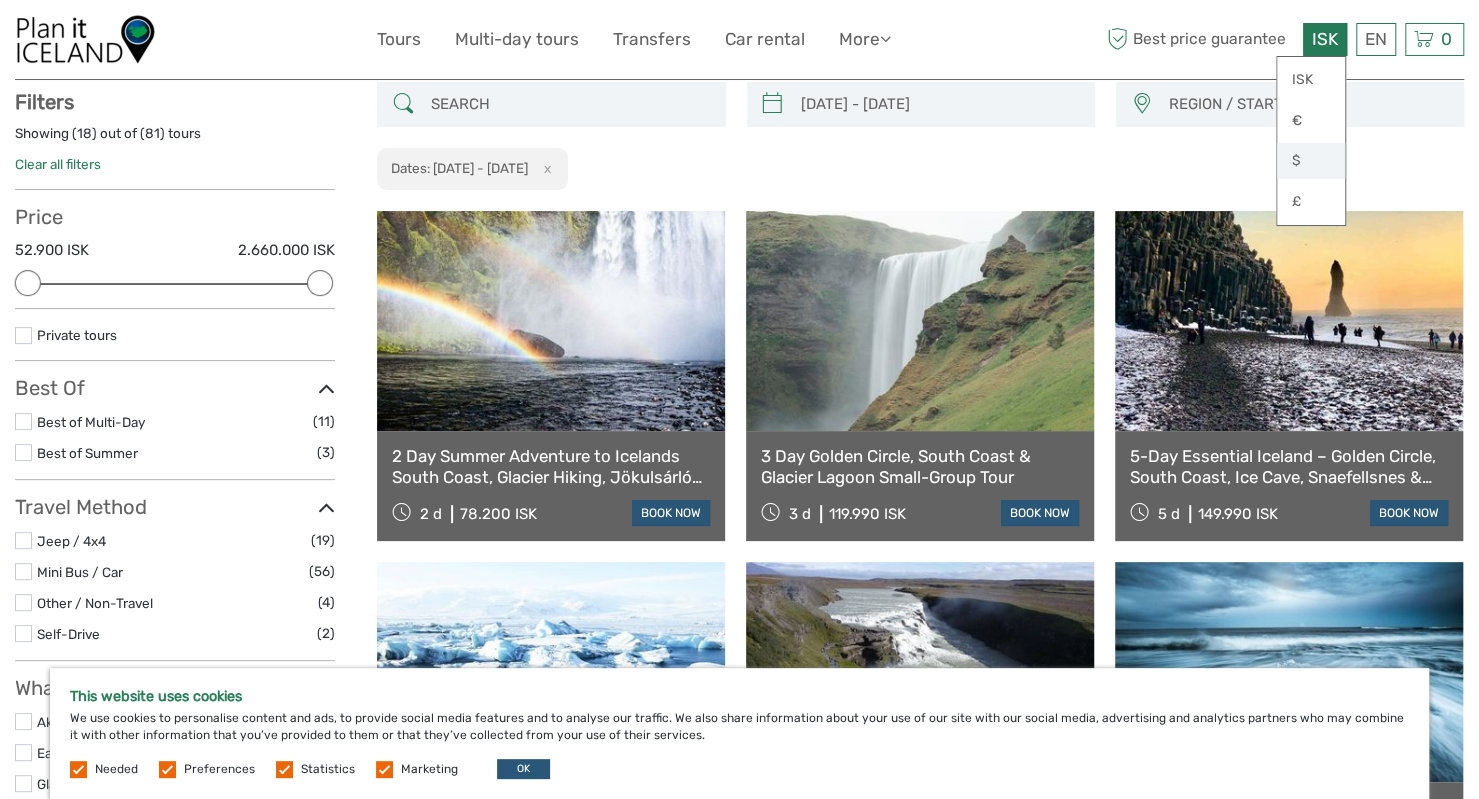 scroll, scrollTop: 113, scrollLeft: 0, axis: vertical 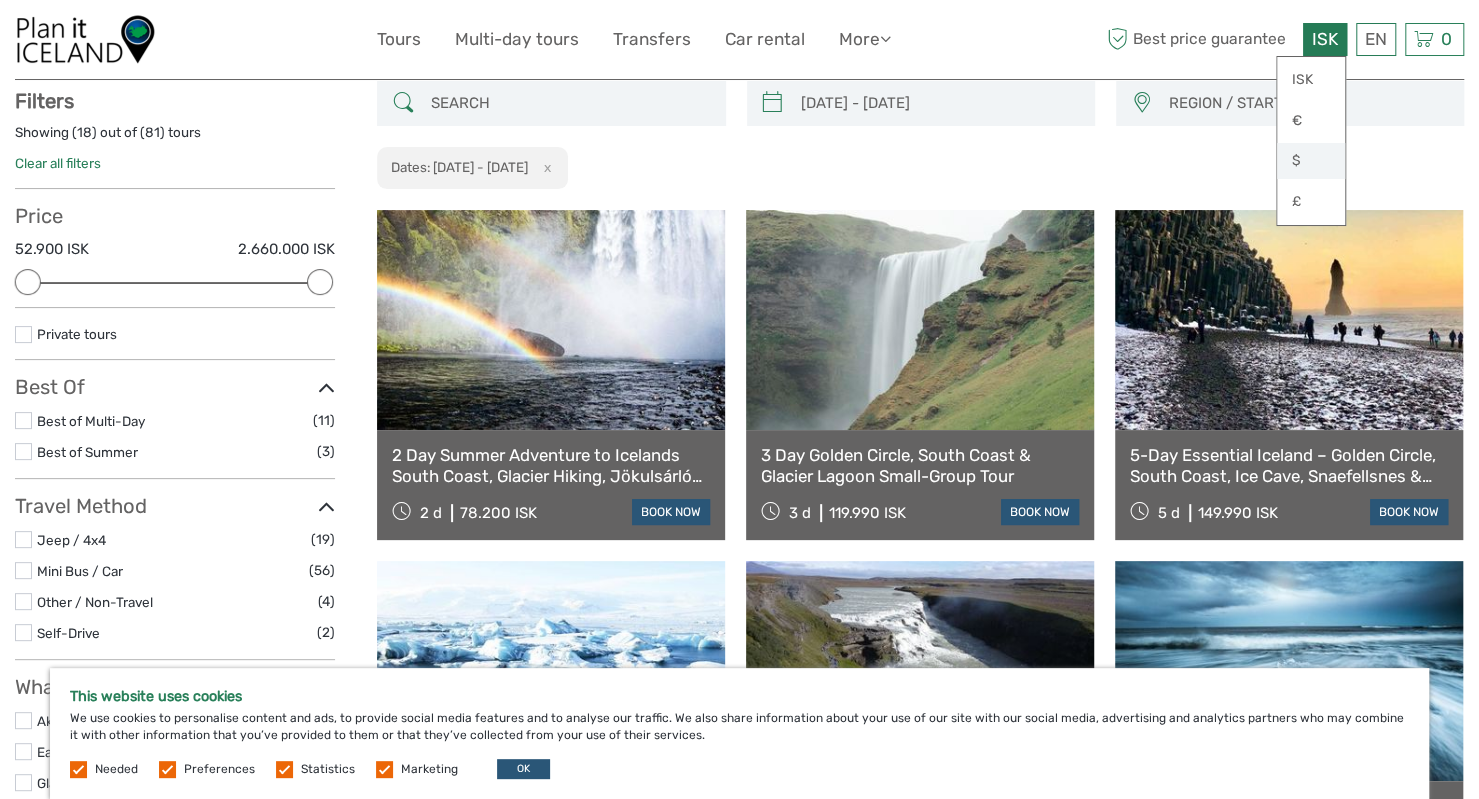click on "$" at bounding box center [1311, 161] 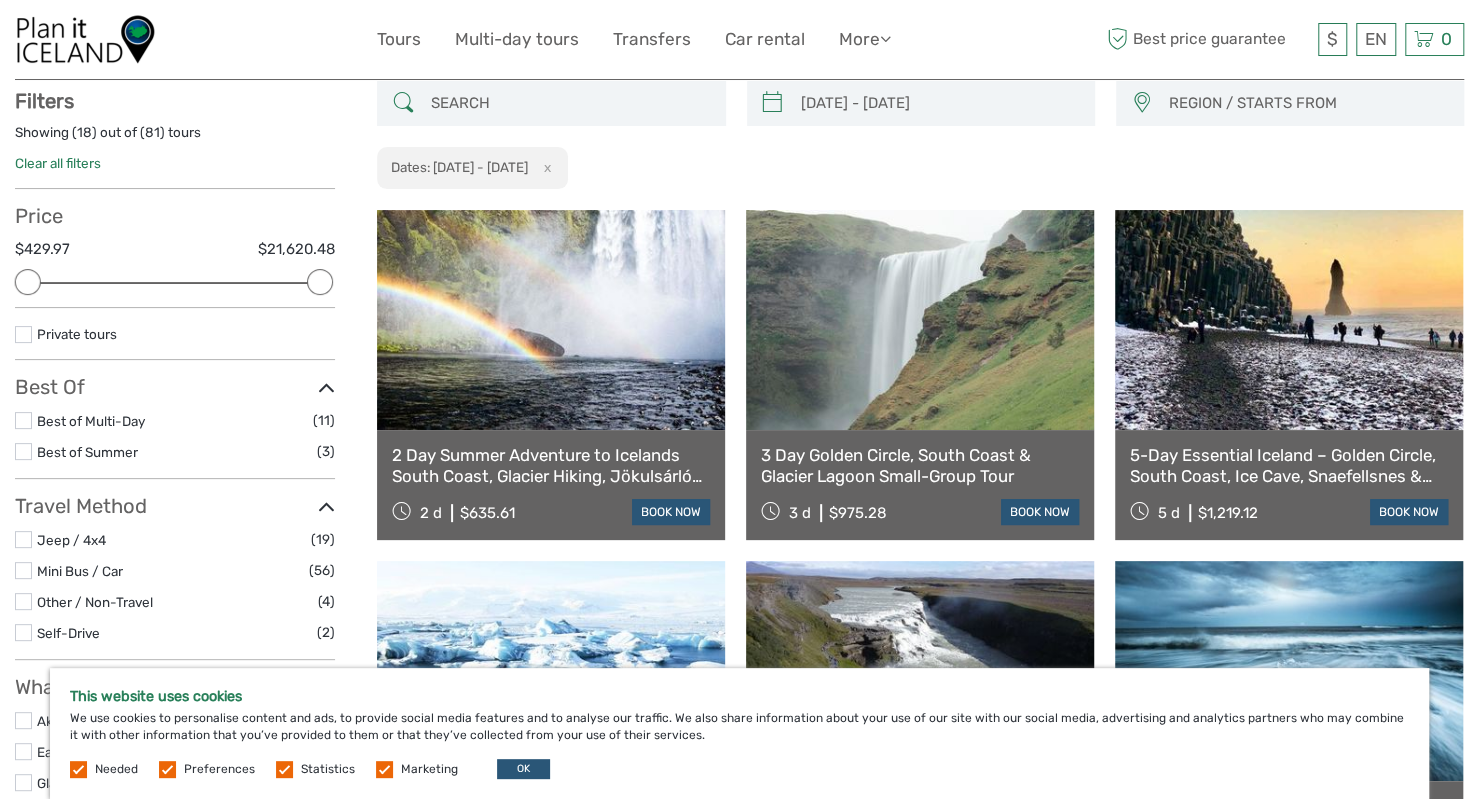 click at bounding box center [551, 320] 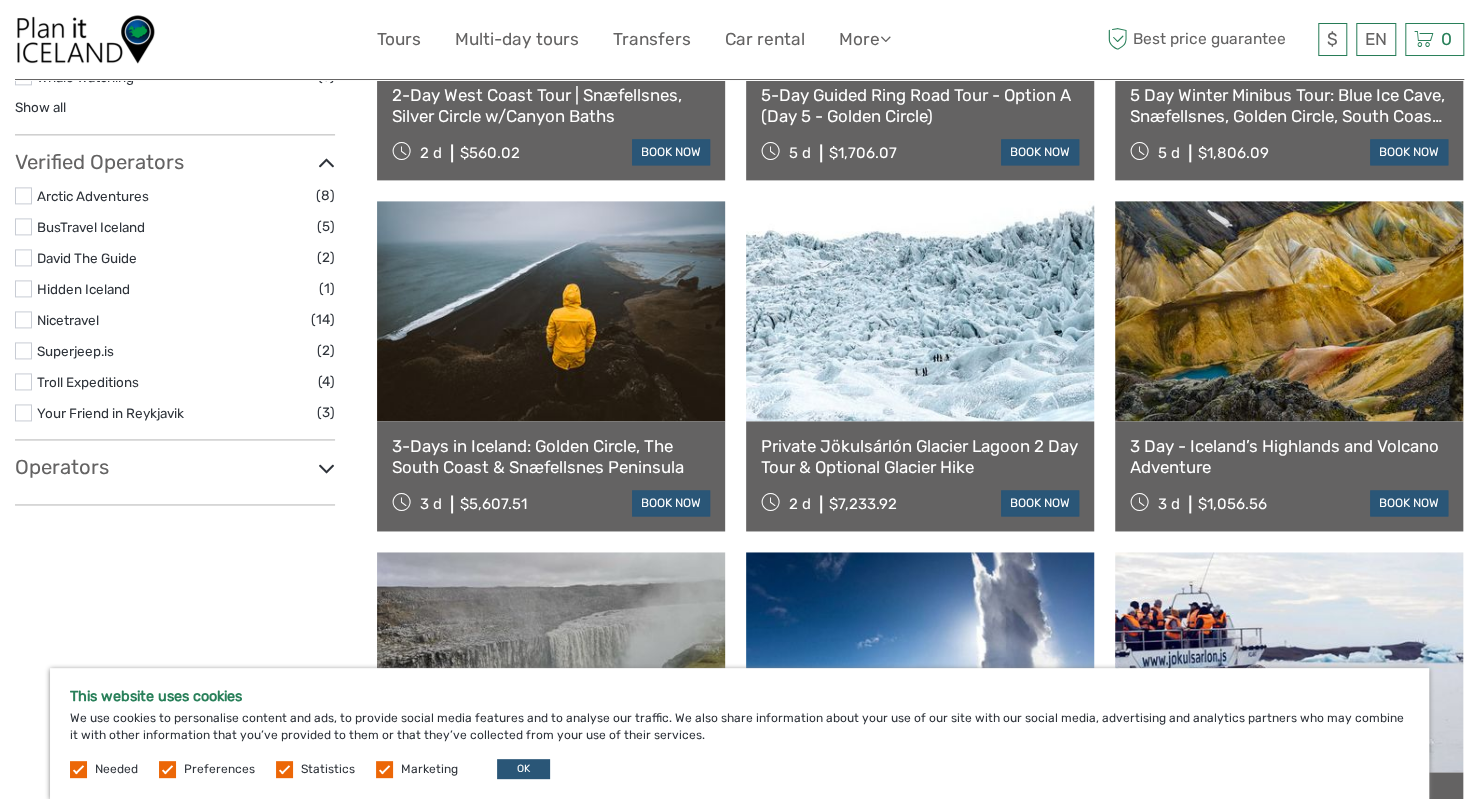 scroll, scrollTop: 1650, scrollLeft: 0, axis: vertical 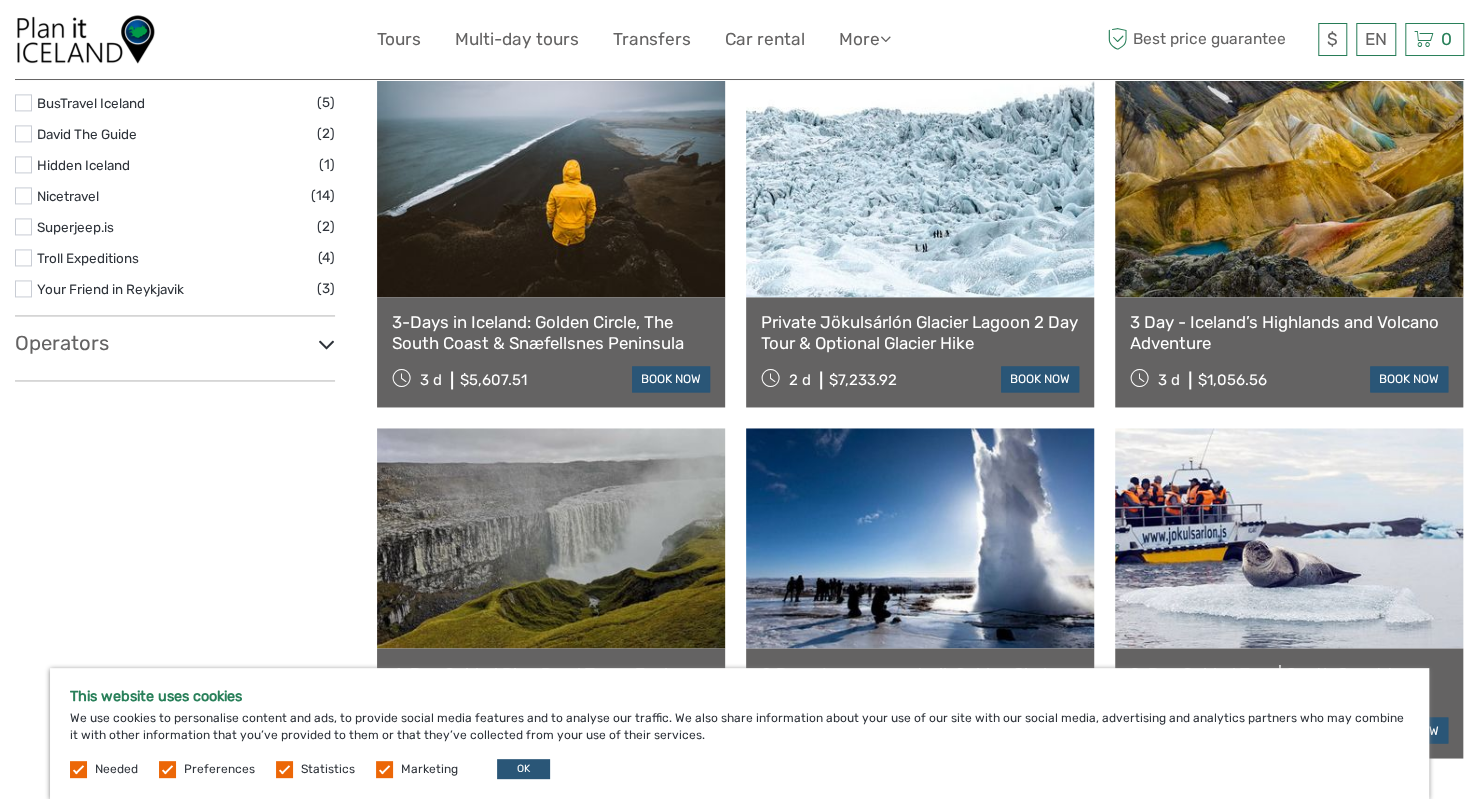 click at bounding box center (920, 187) 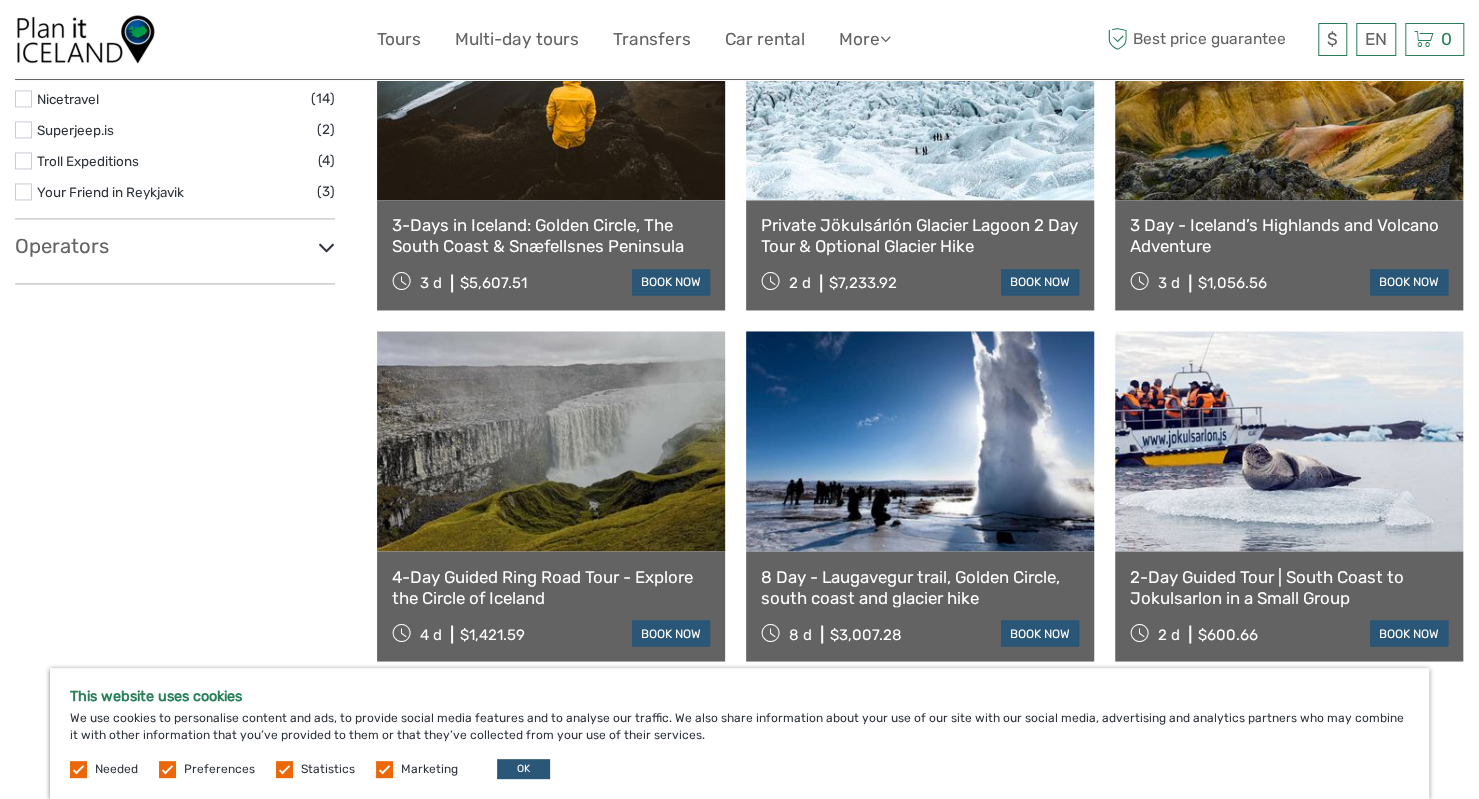 scroll, scrollTop: 1746, scrollLeft: 0, axis: vertical 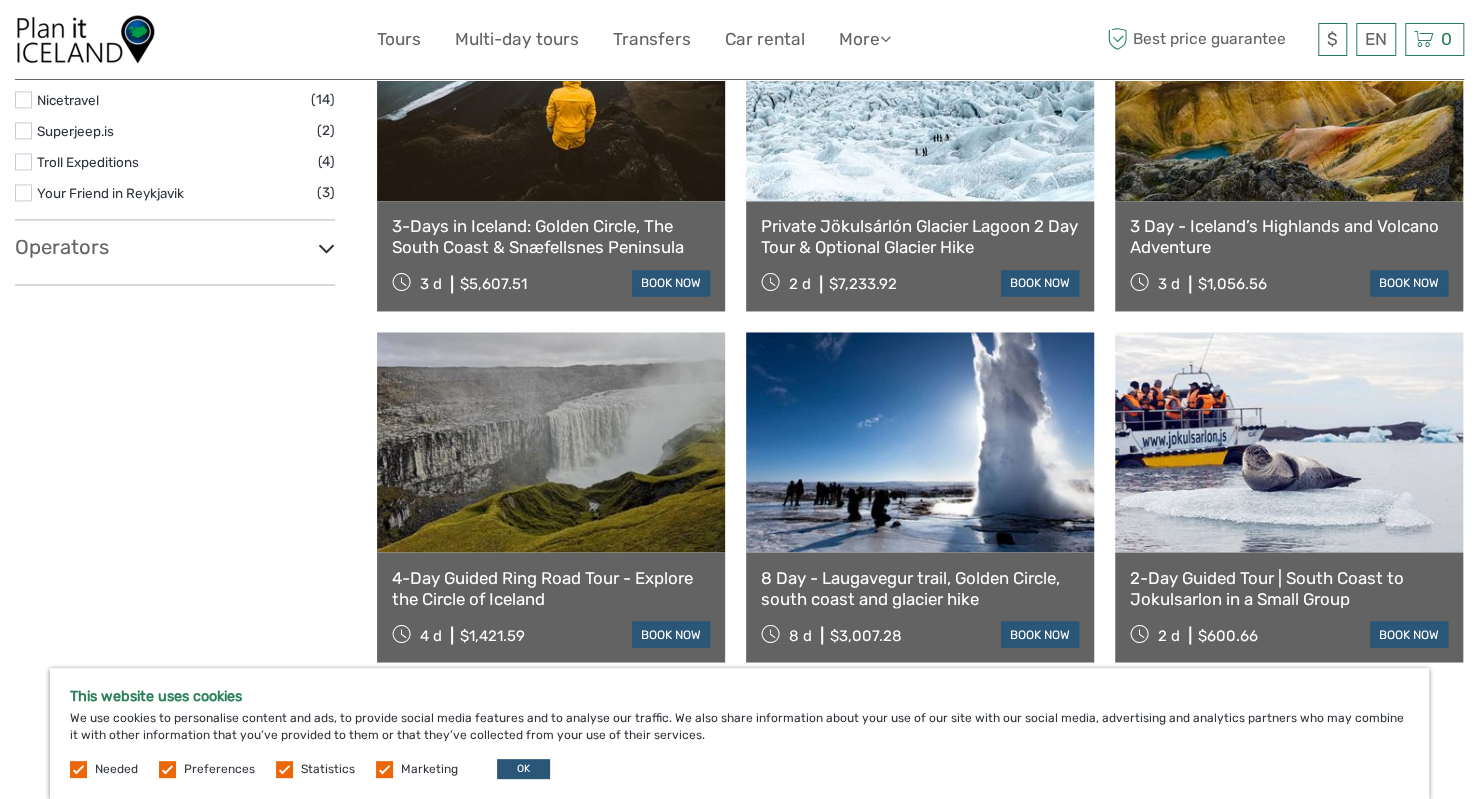 click at bounding box center (1289, 442) 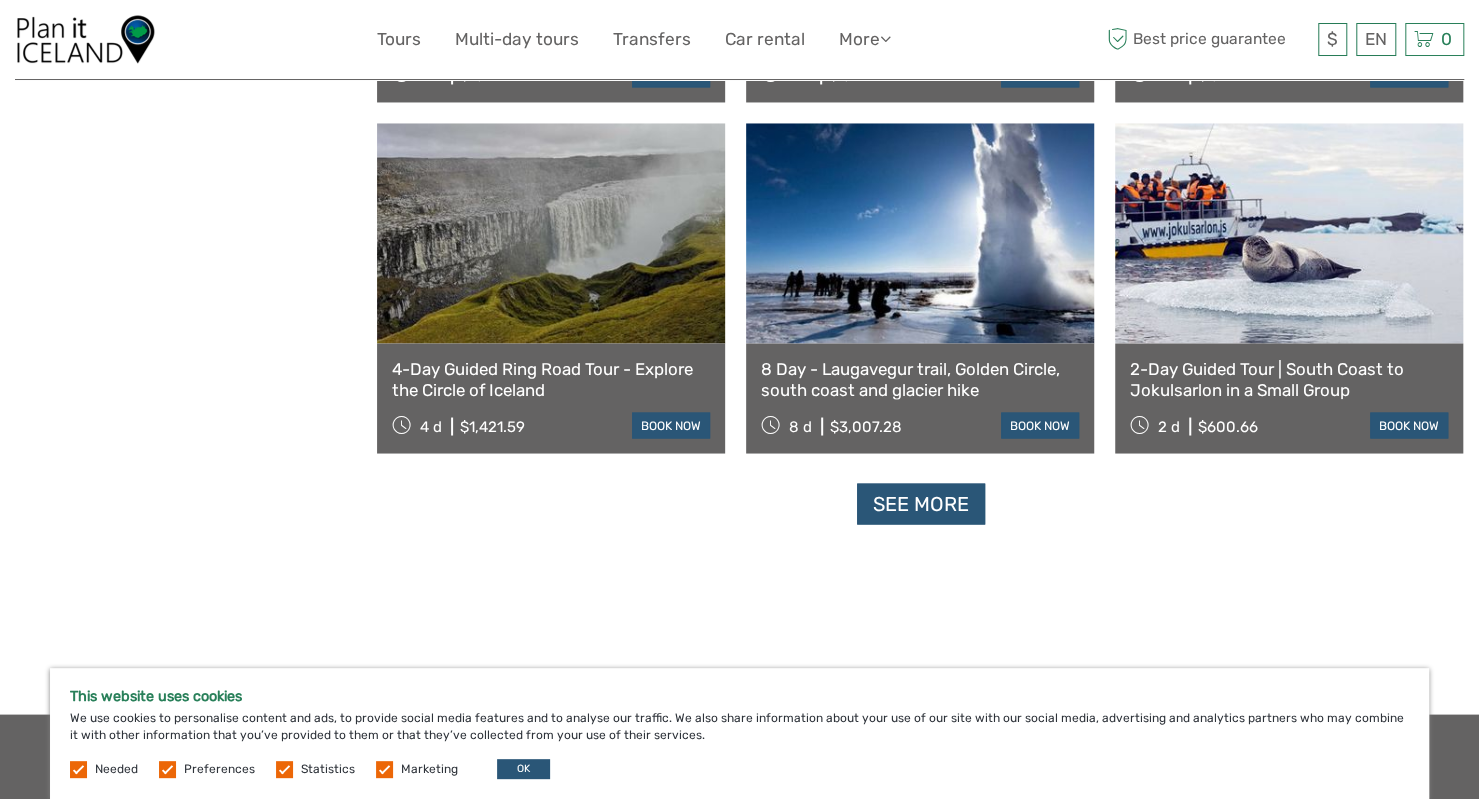 scroll, scrollTop: 1956, scrollLeft: 0, axis: vertical 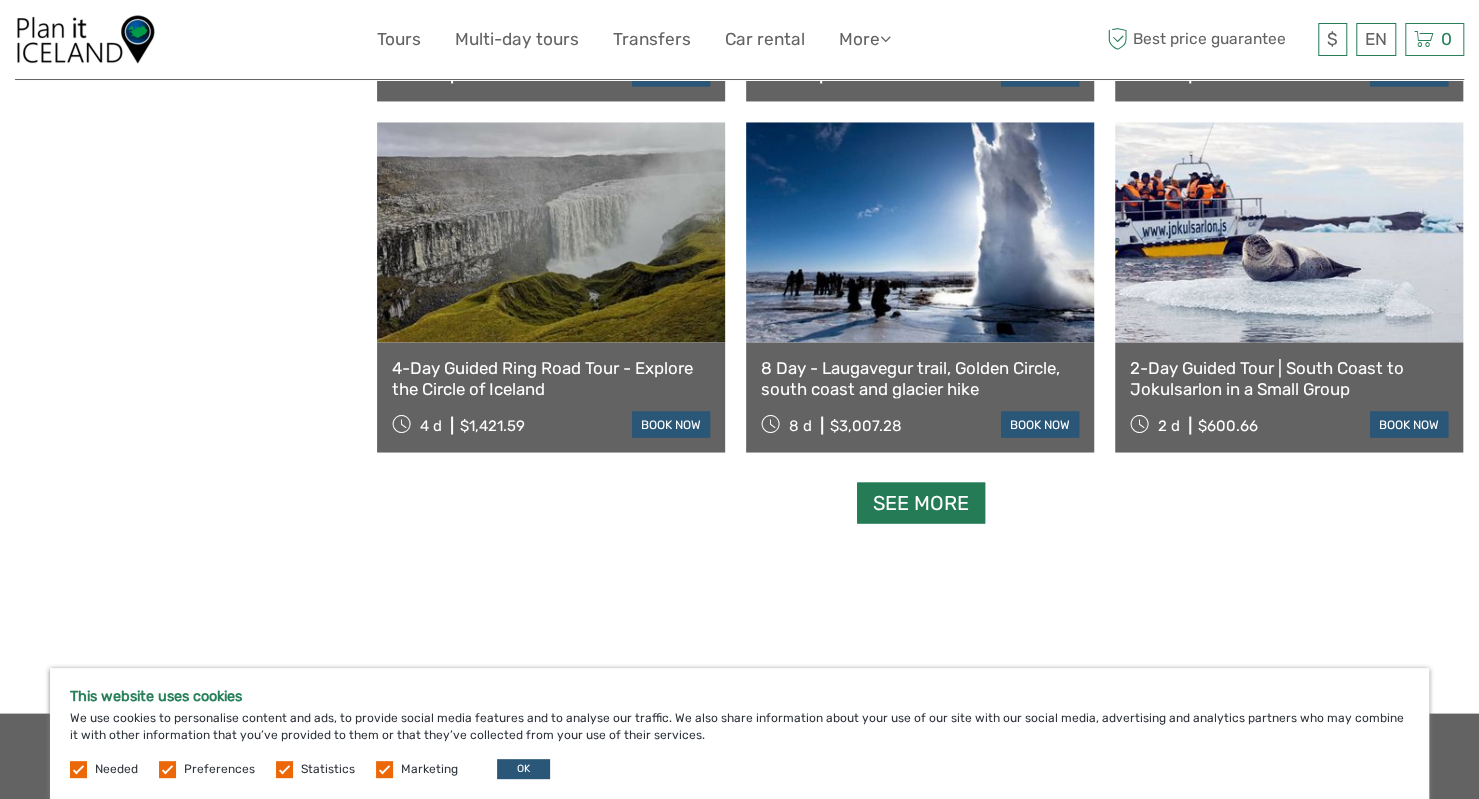 click on "See more" at bounding box center [921, 502] 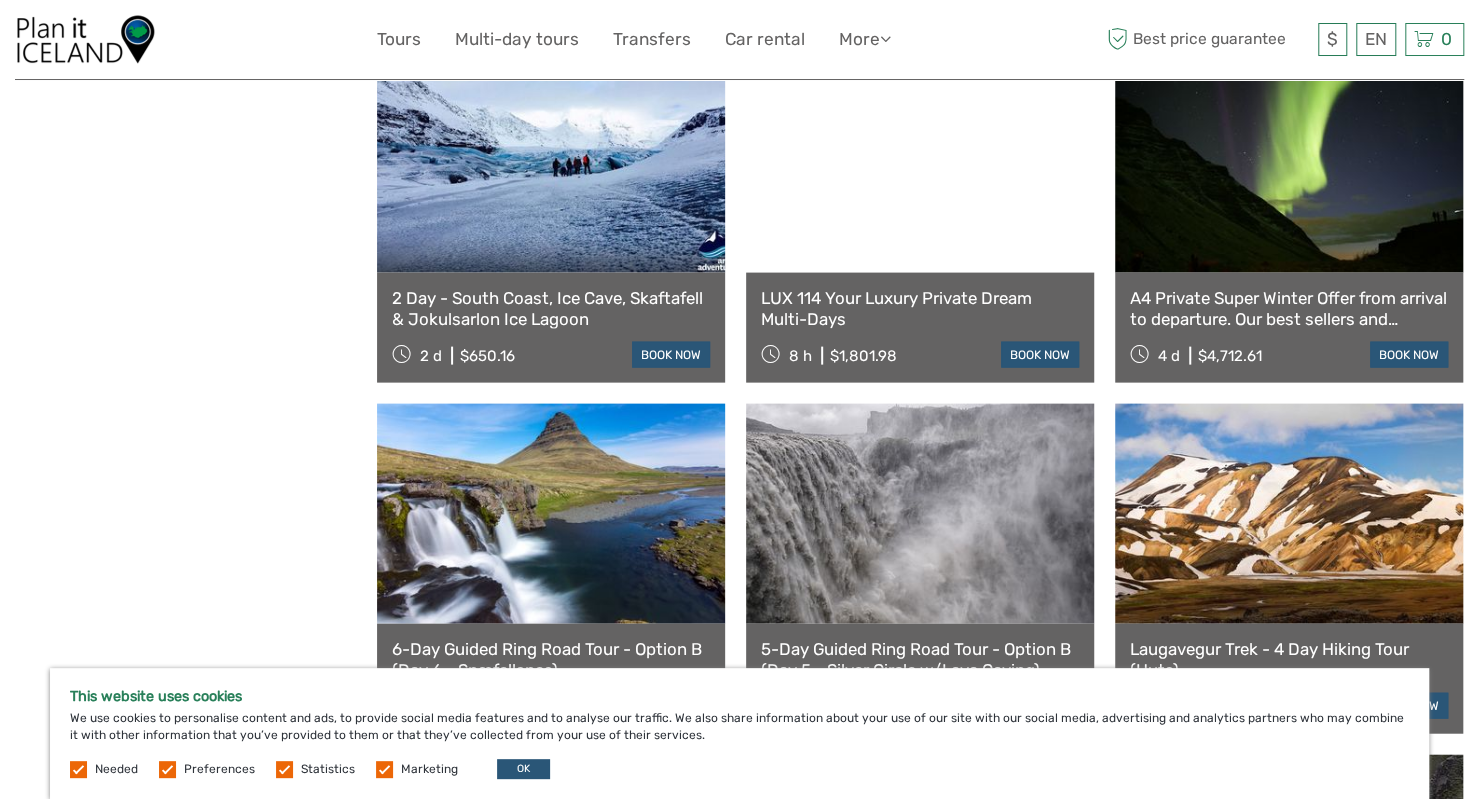 scroll, scrollTop: 2377, scrollLeft: 0, axis: vertical 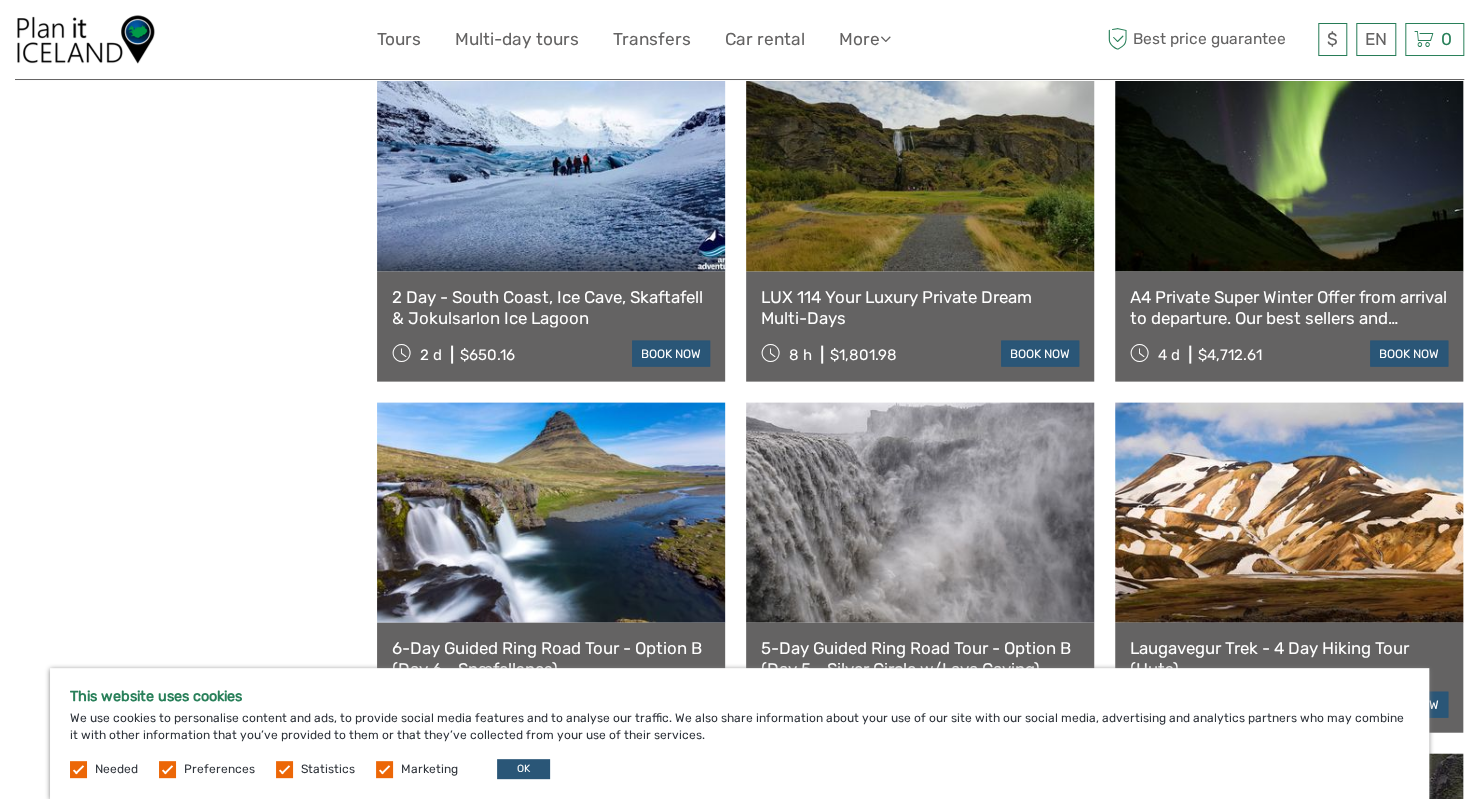 click on "2 Day - South Coast, Ice Cave, Skaftafell & Jokulsarlon Ice Lagoon" at bounding box center [551, 307] 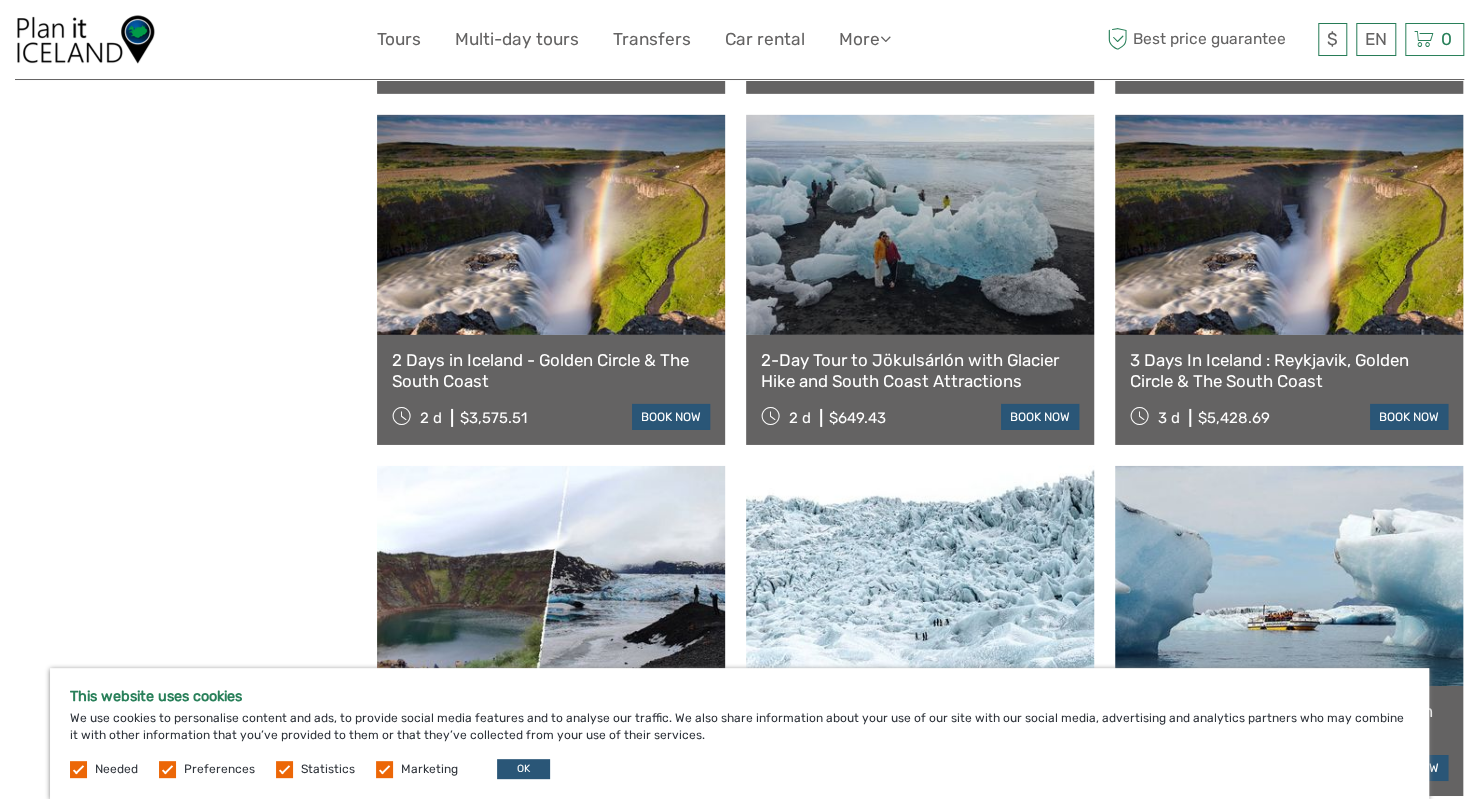 scroll, scrollTop: 3772, scrollLeft: 0, axis: vertical 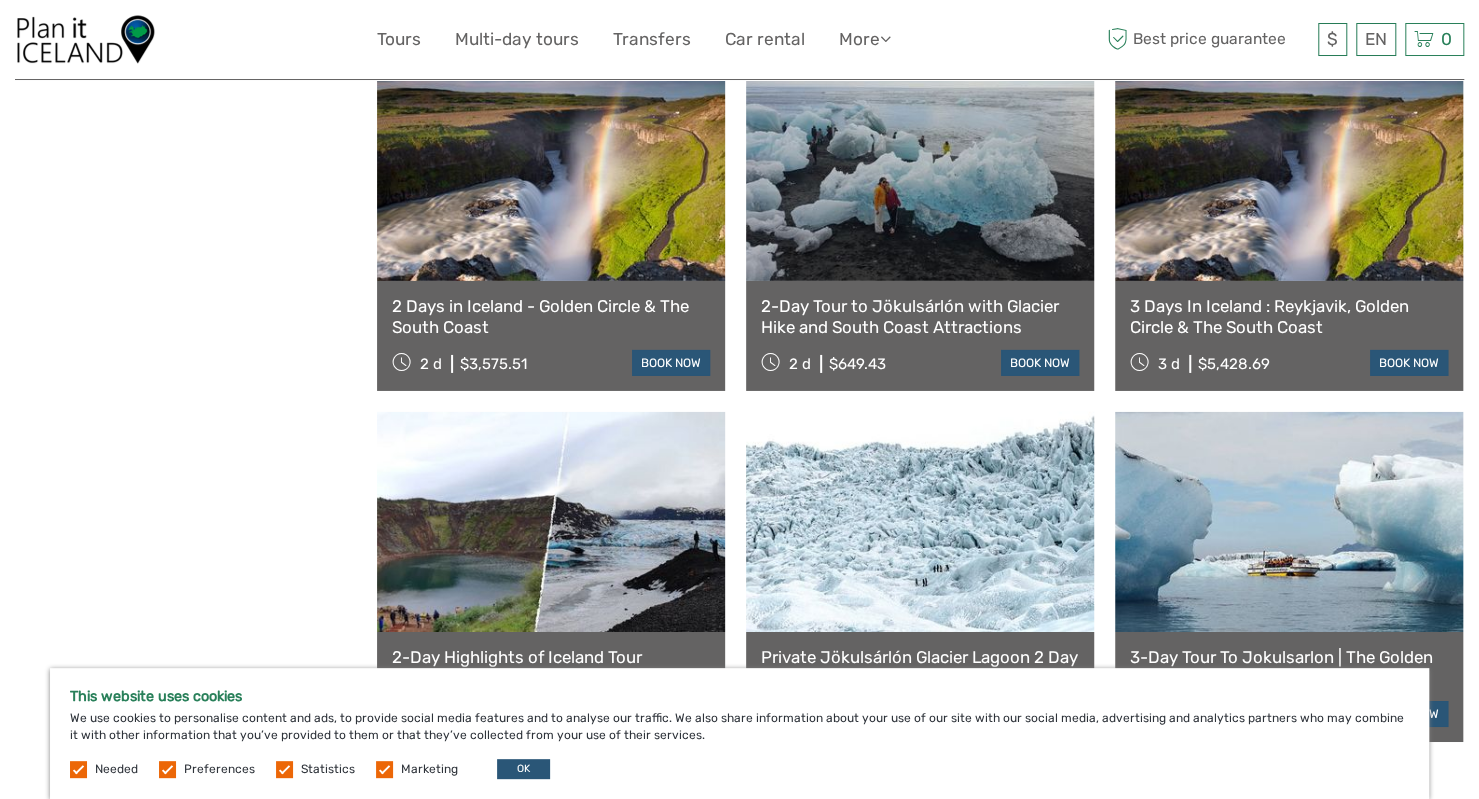 click on "2-Day Tour to Jökulsárlón with Glacier Hike and South Coast Attractions" at bounding box center (920, 316) 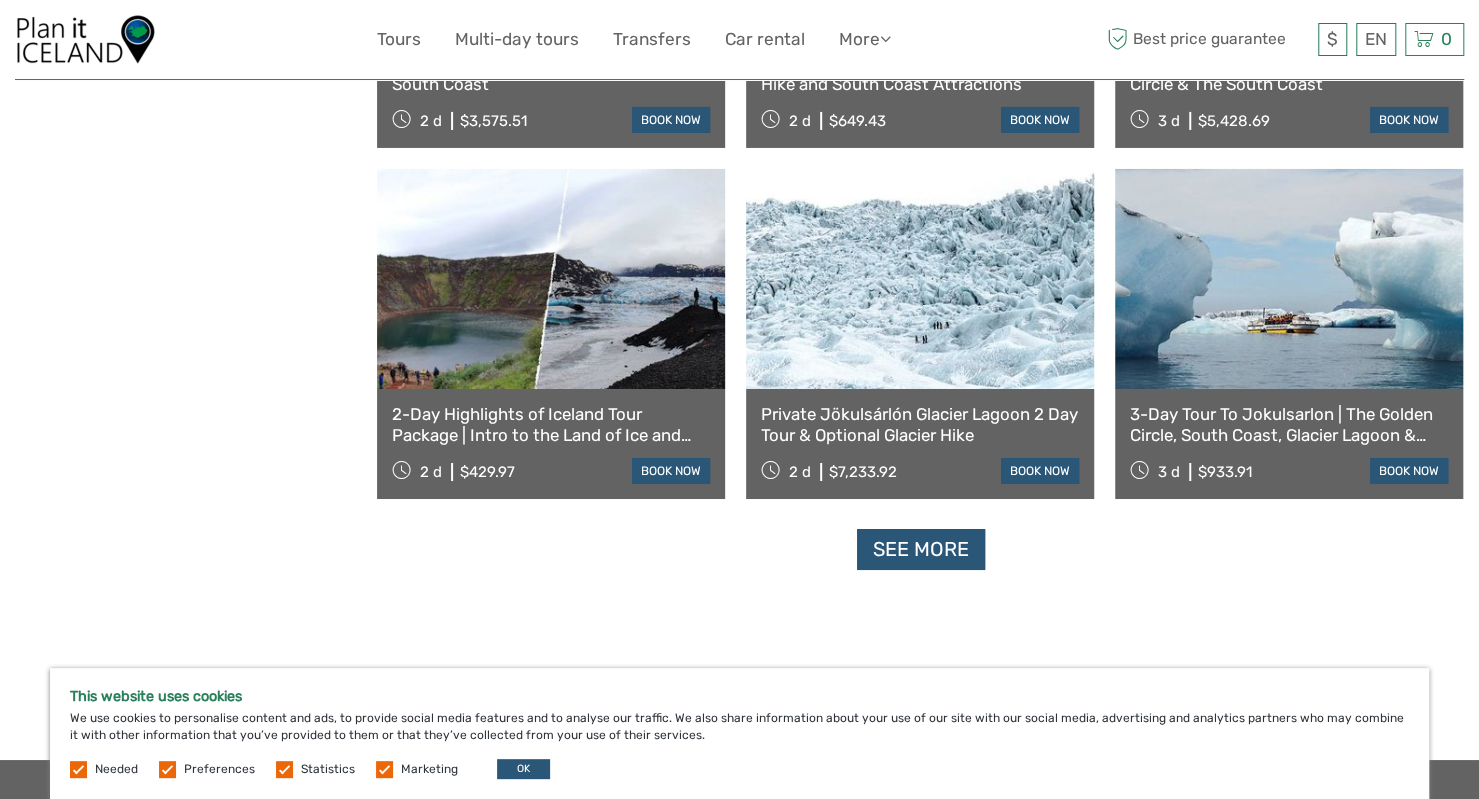scroll, scrollTop: 4016, scrollLeft: 0, axis: vertical 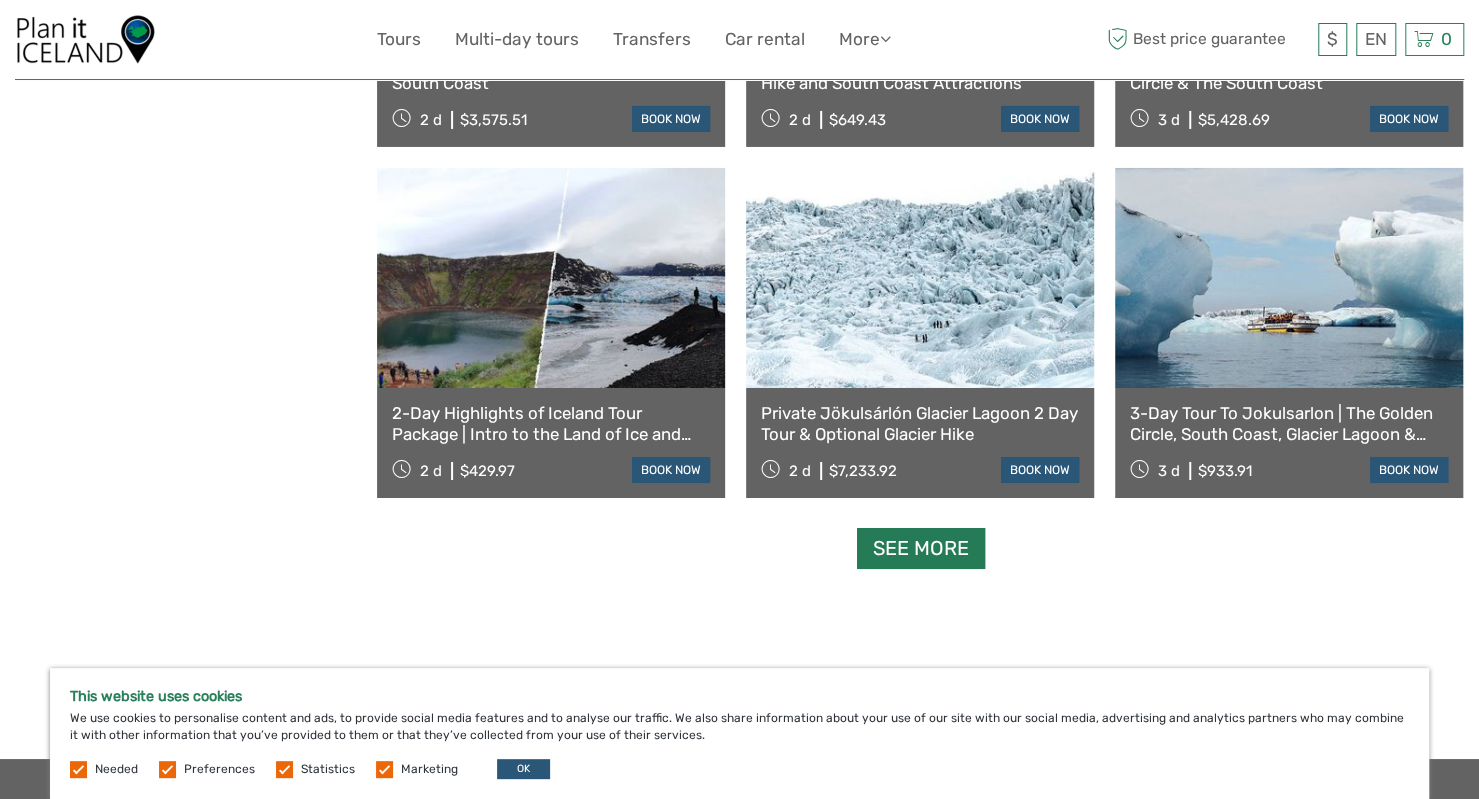 click on "See more" at bounding box center (921, 548) 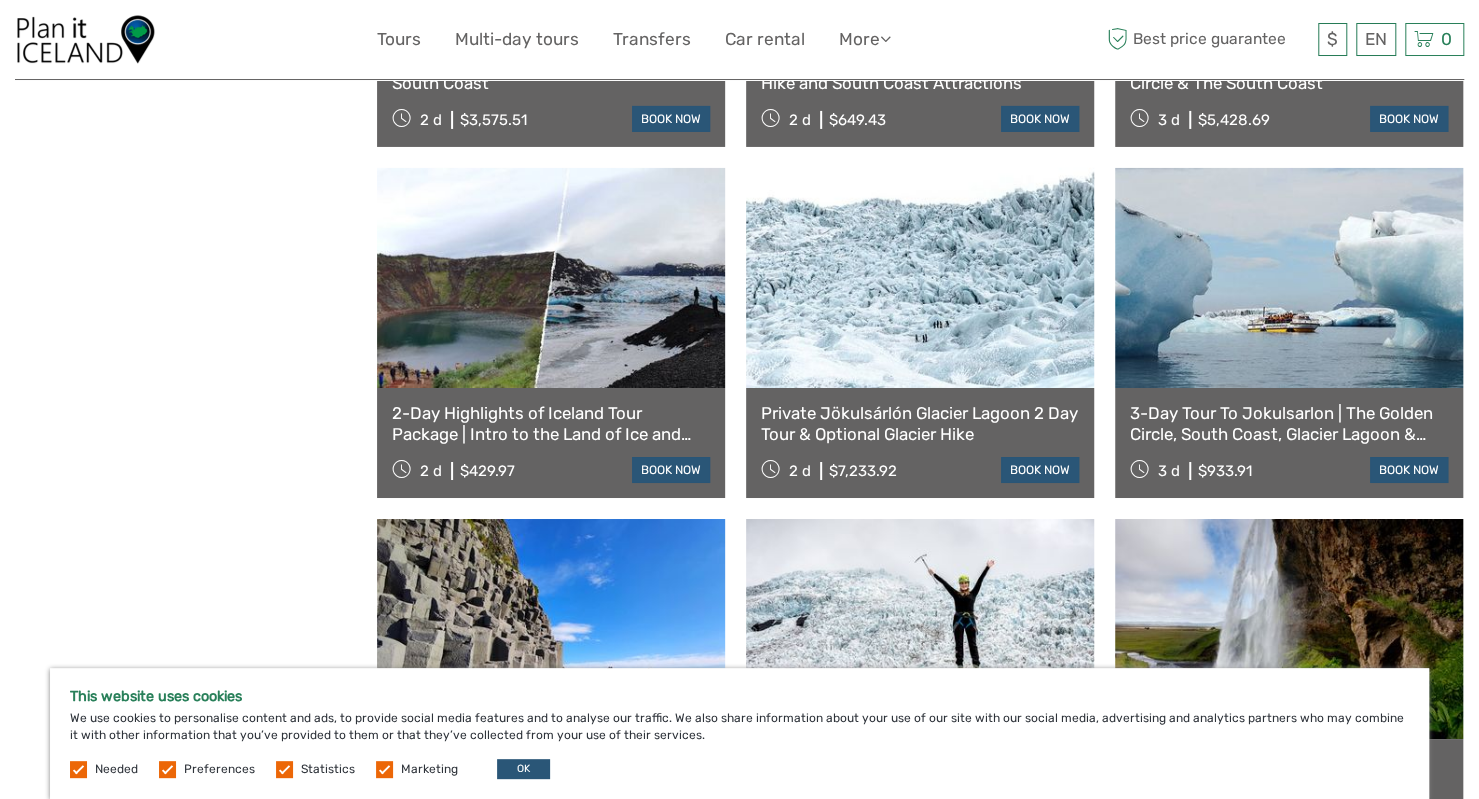 scroll, scrollTop: 4508, scrollLeft: 0, axis: vertical 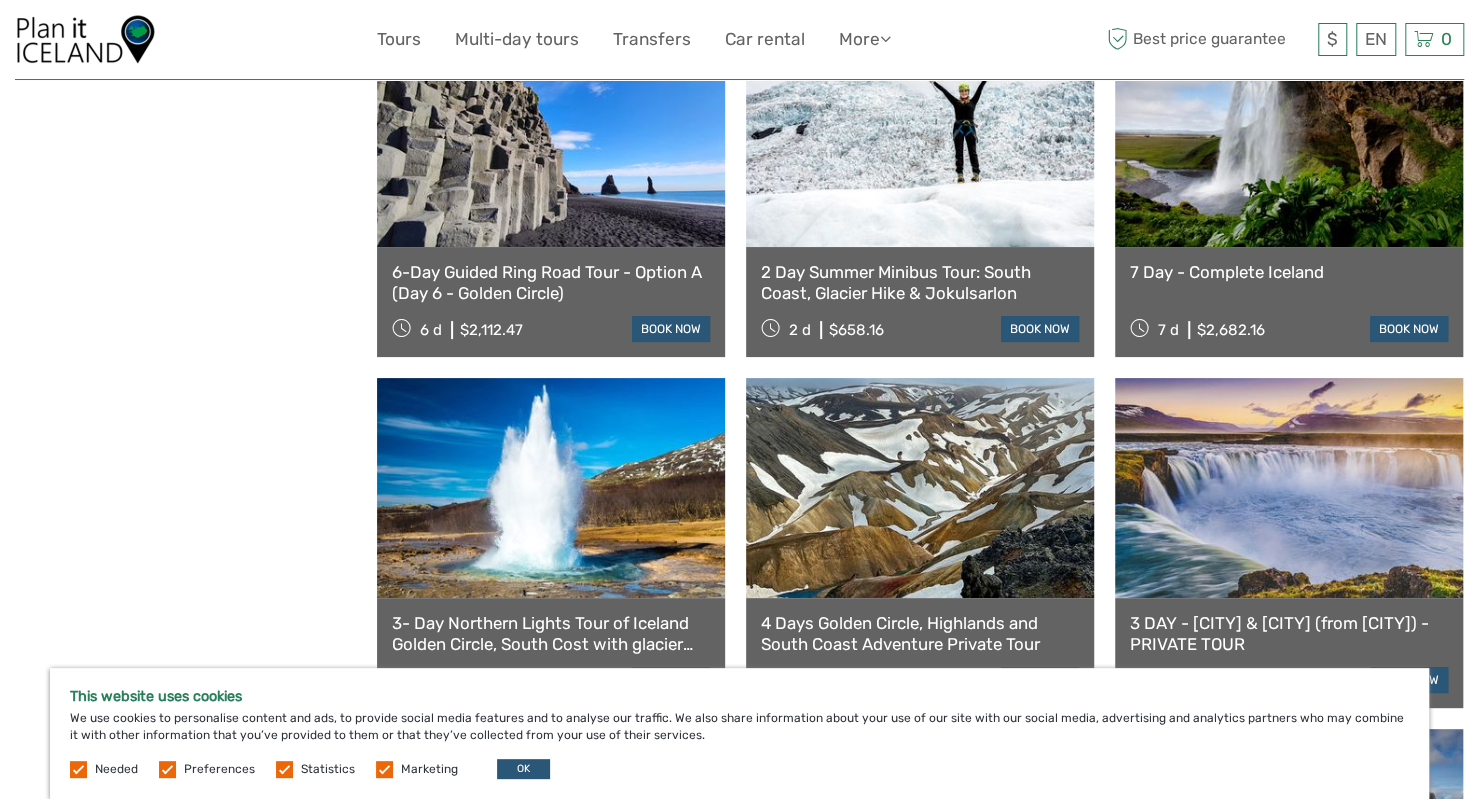 click on "2 Day Summer Minibus Tour: South Coast, Glacier Hike & Jokulsarlon" at bounding box center [920, 282] 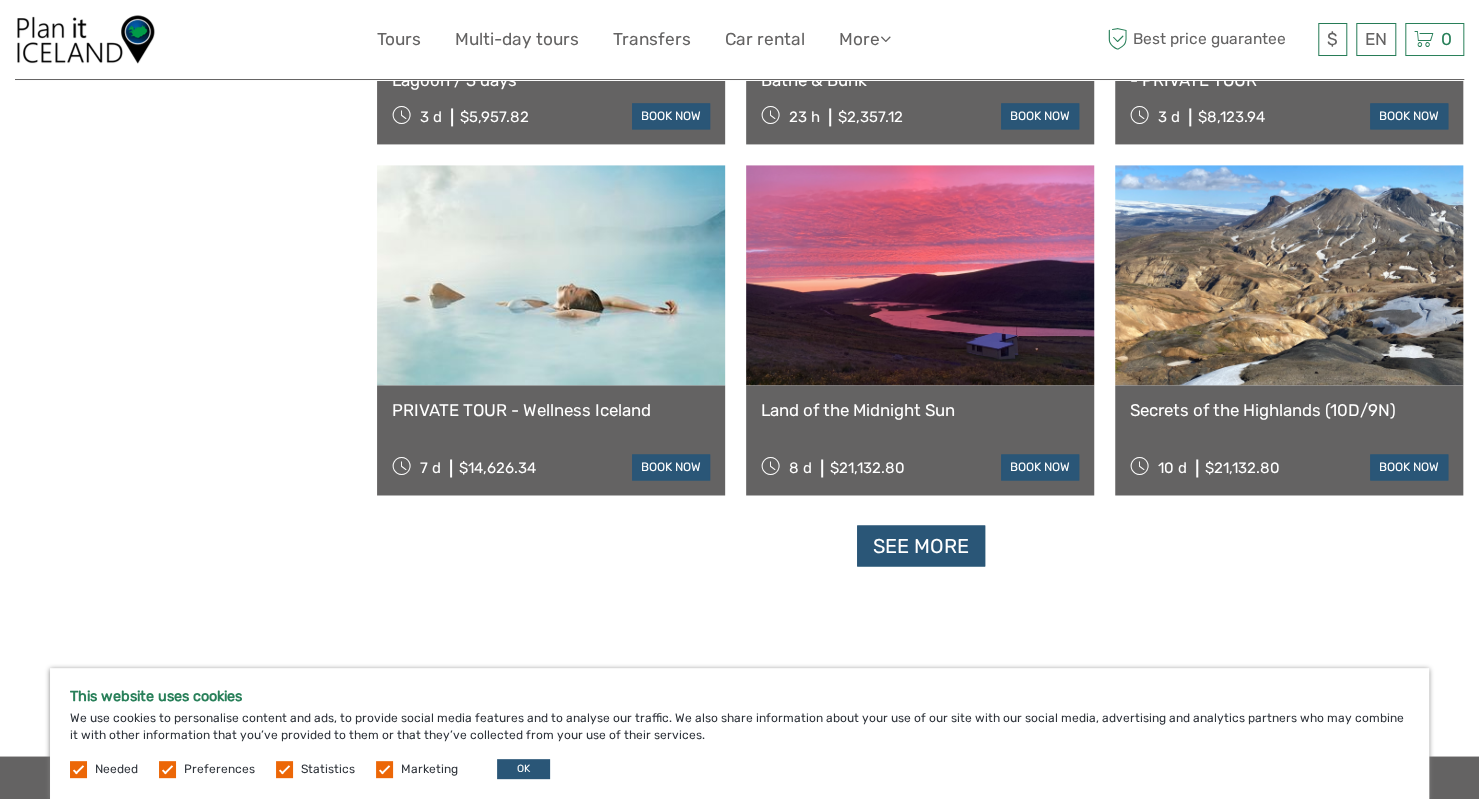 scroll, scrollTop: 6126, scrollLeft: 0, axis: vertical 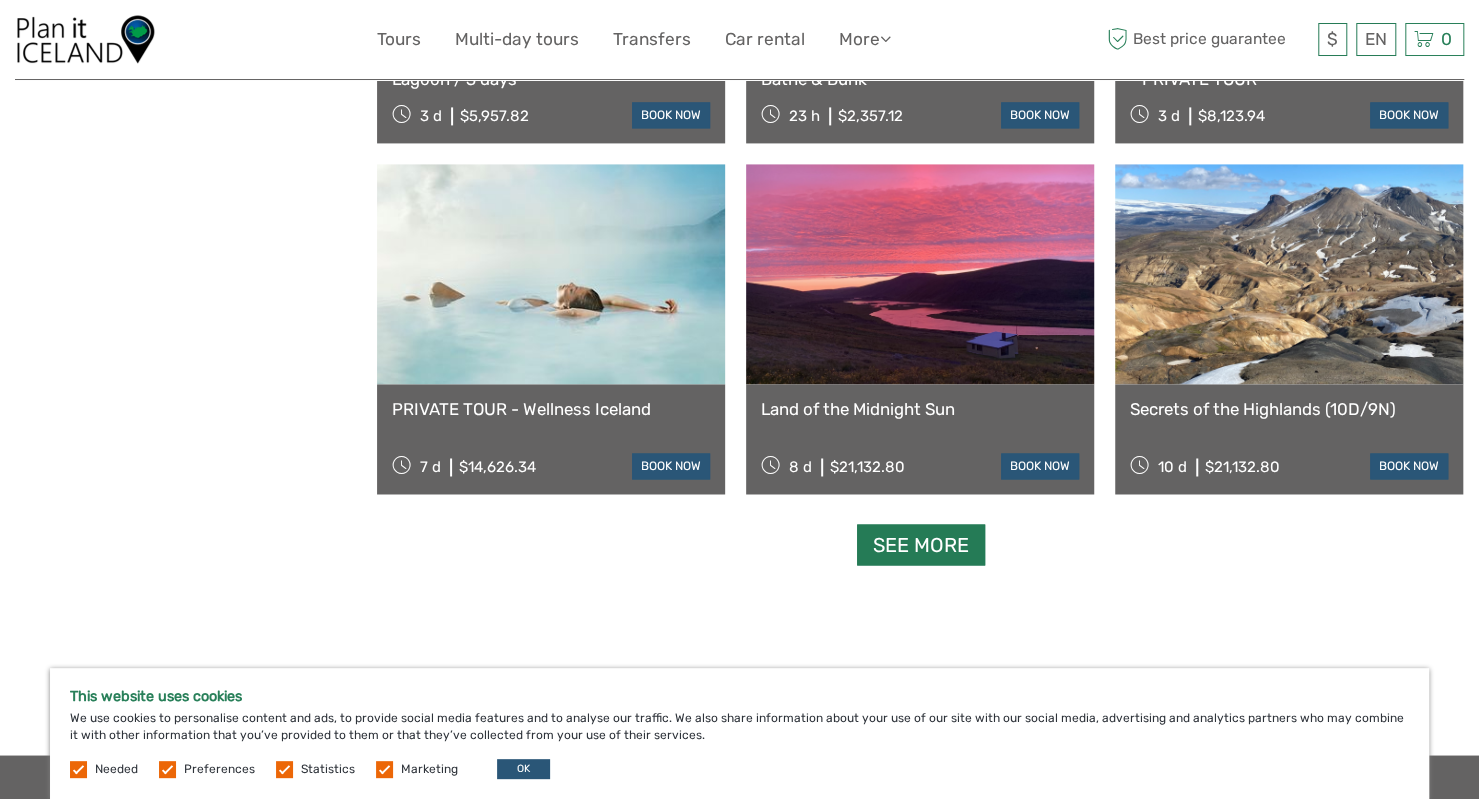 click on "See more" at bounding box center (921, 544) 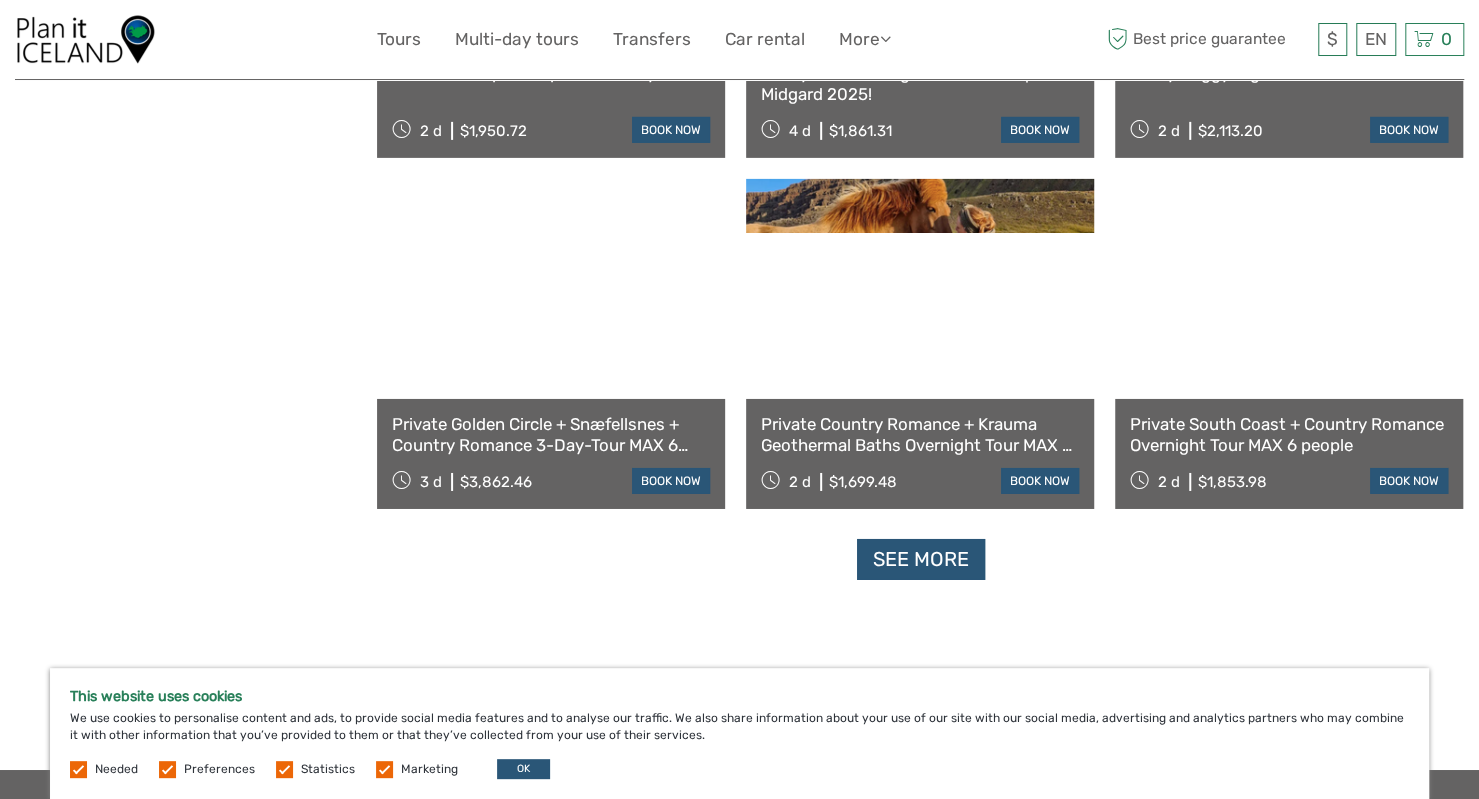 scroll, scrollTop: 8222, scrollLeft: 0, axis: vertical 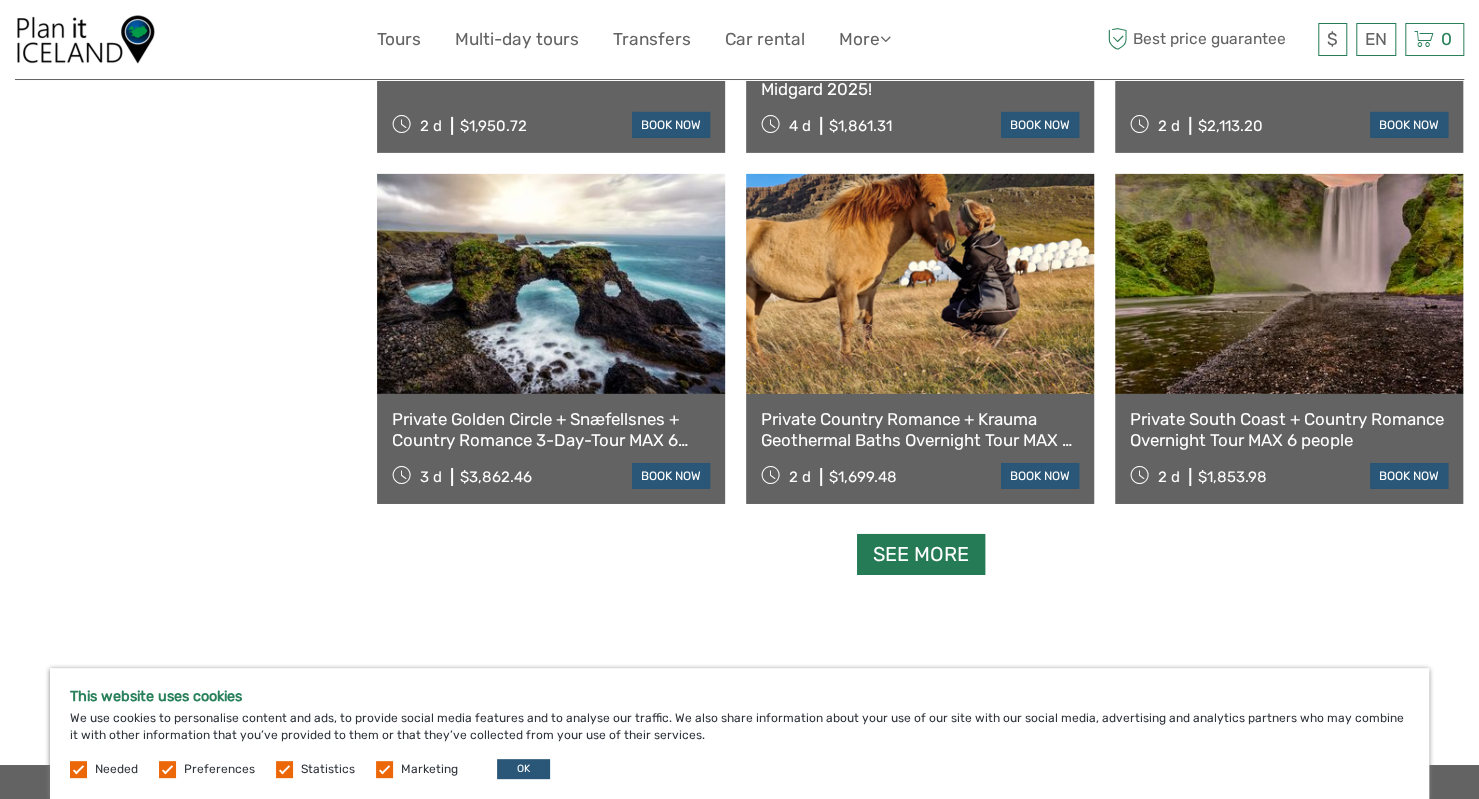 click on "See more" at bounding box center [921, 554] 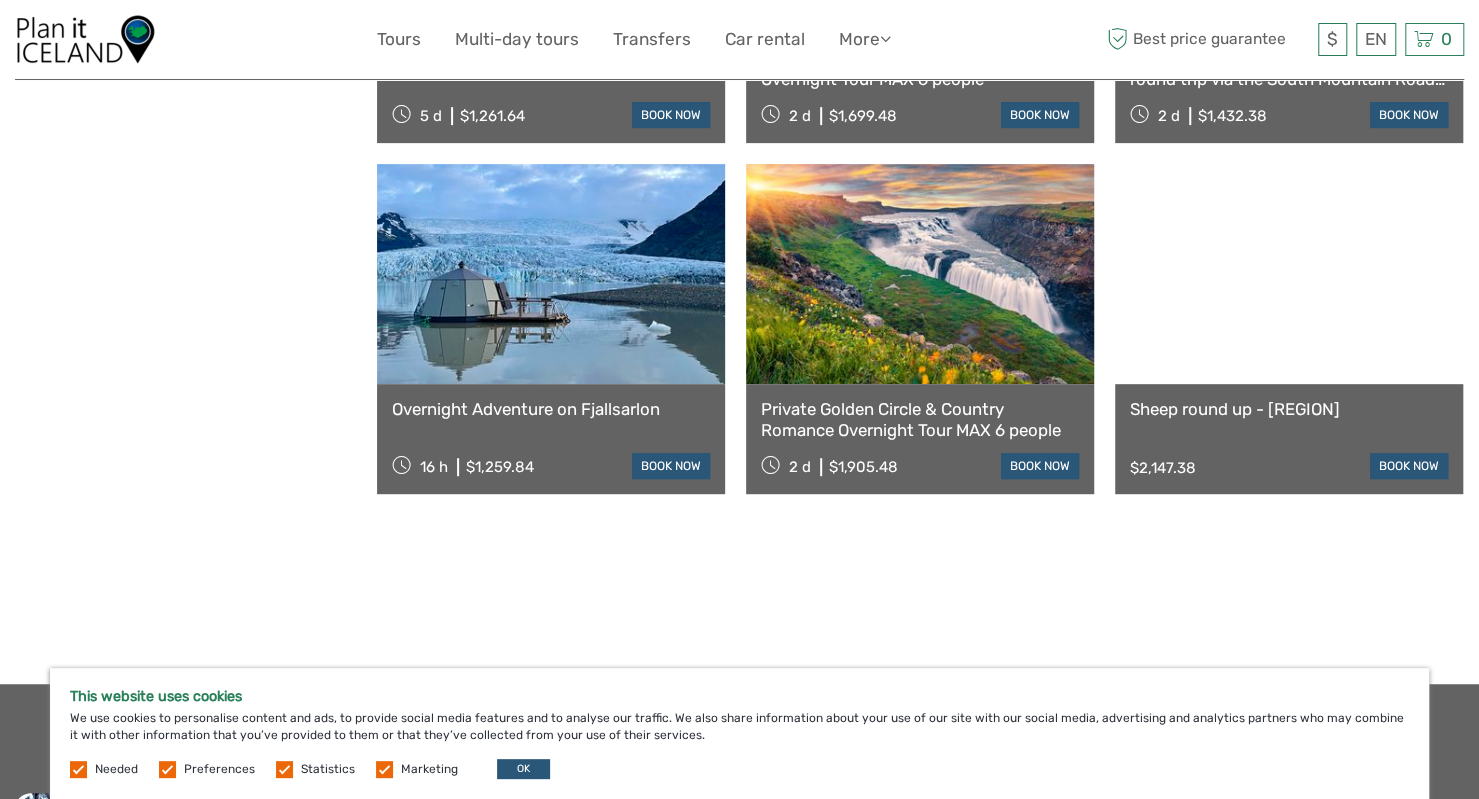 scroll, scrollTop: 9286, scrollLeft: 0, axis: vertical 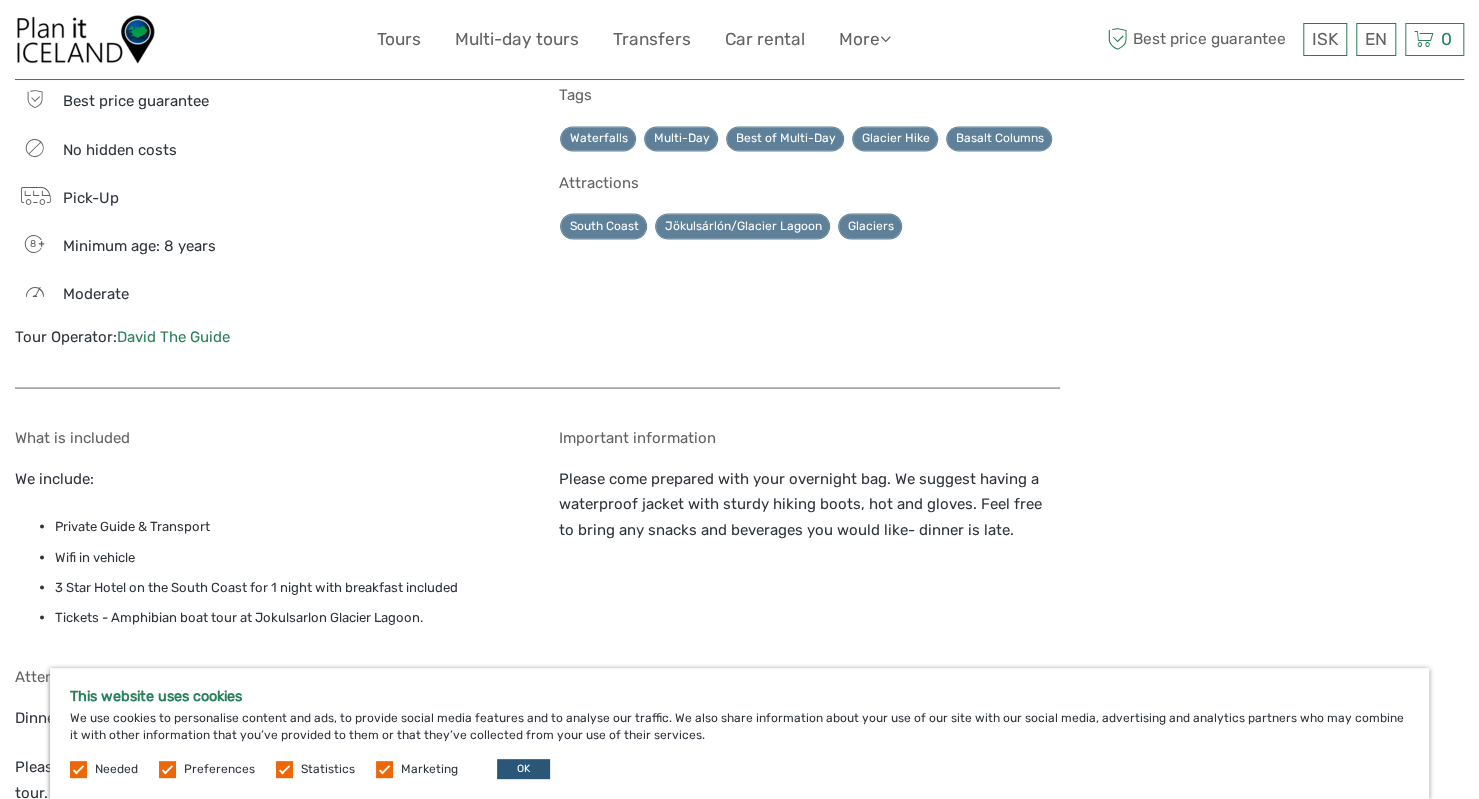 click on "David The Guide" at bounding box center [173, 336] 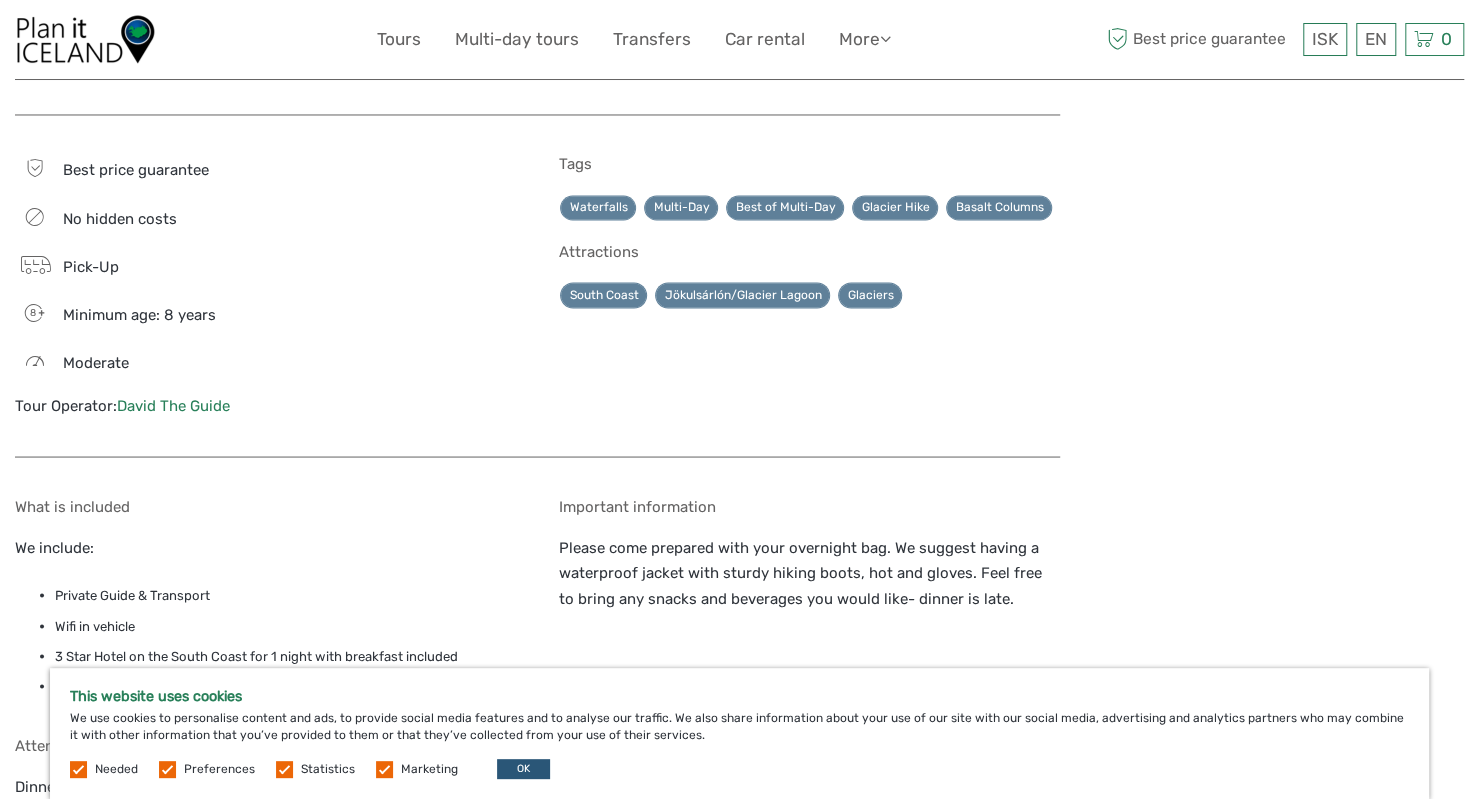 scroll, scrollTop: 1995, scrollLeft: 0, axis: vertical 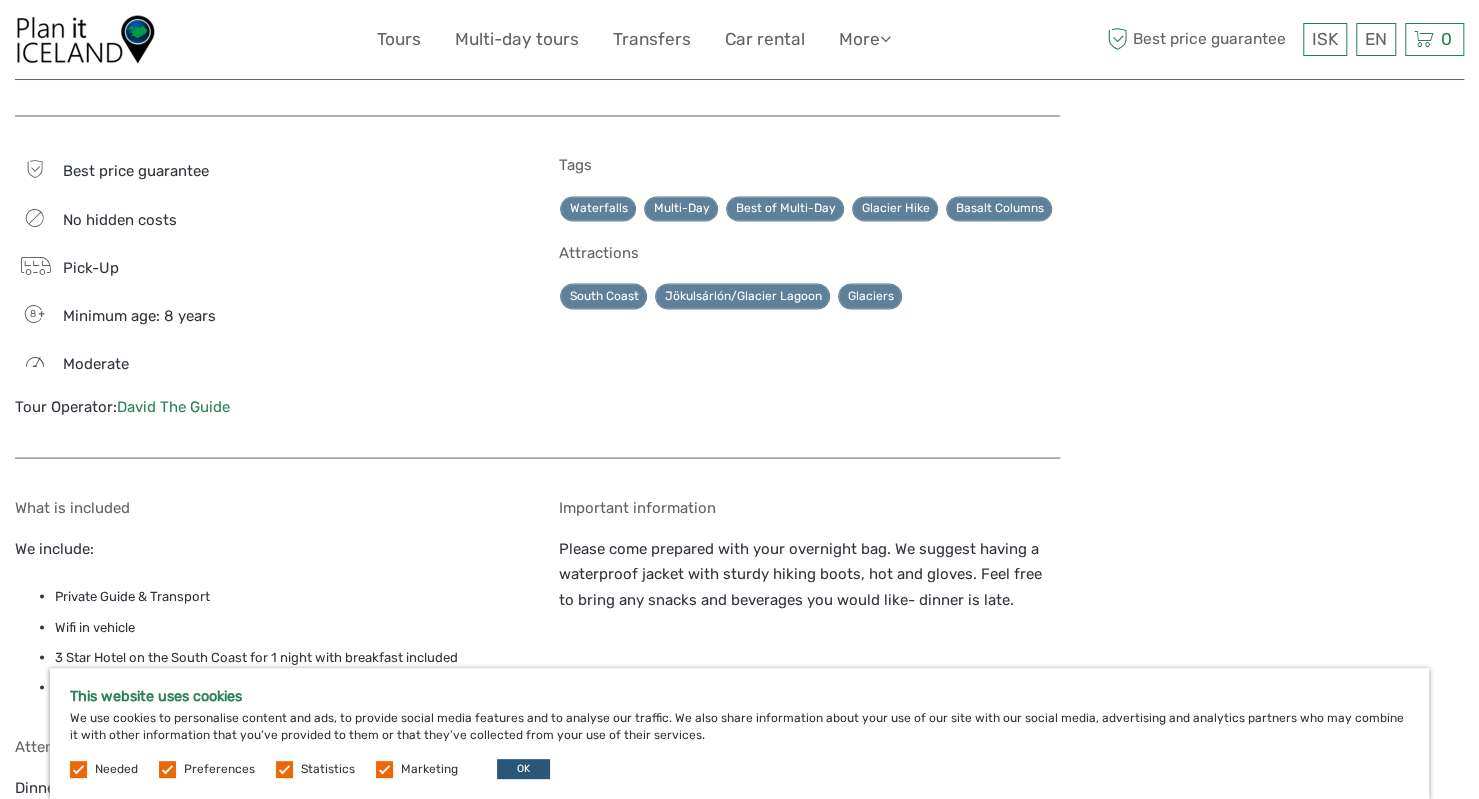 click on "David The Guide" at bounding box center (173, 406) 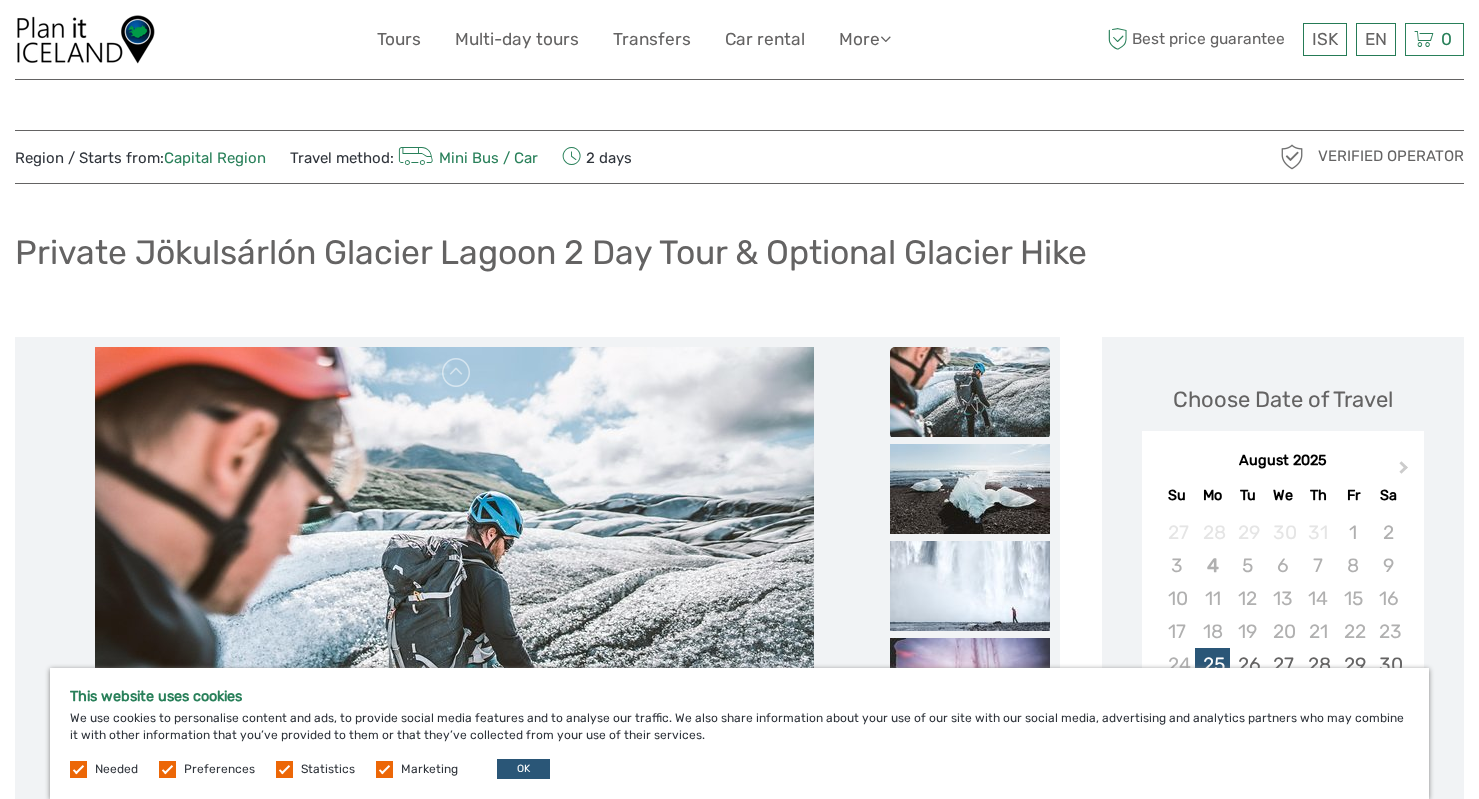 scroll, scrollTop: 0, scrollLeft: 0, axis: both 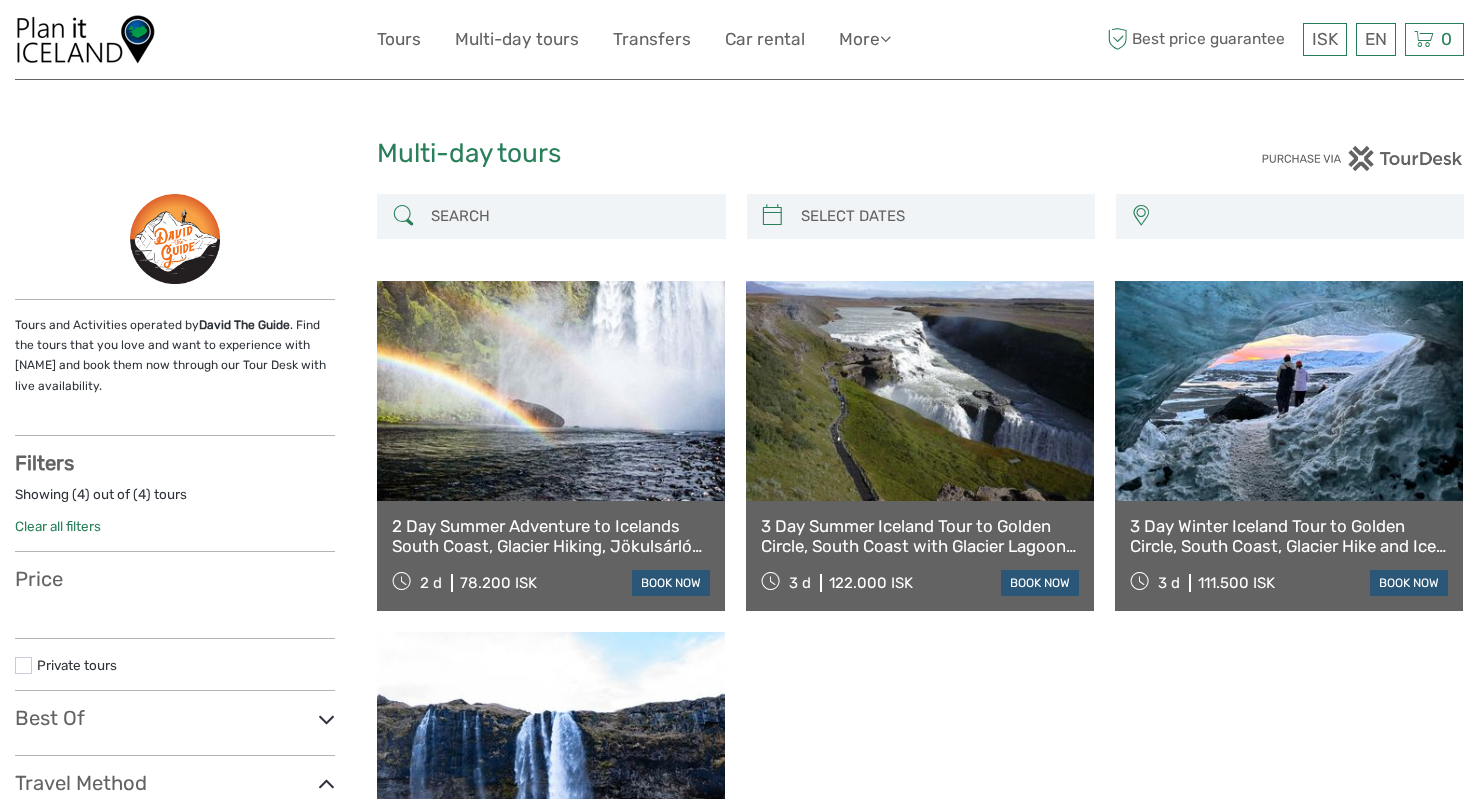 select 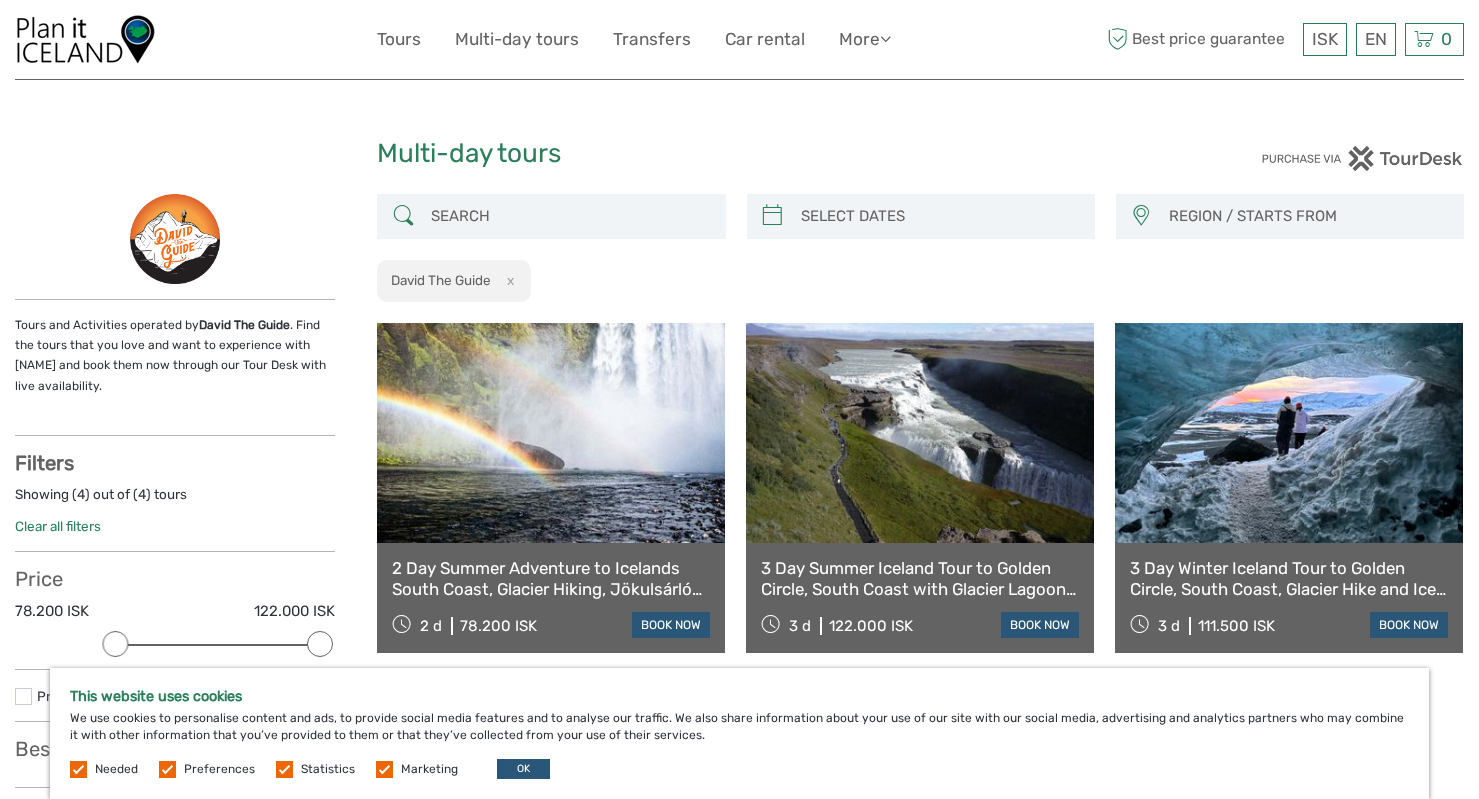 scroll, scrollTop: 0, scrollLeft: 0, axis: both 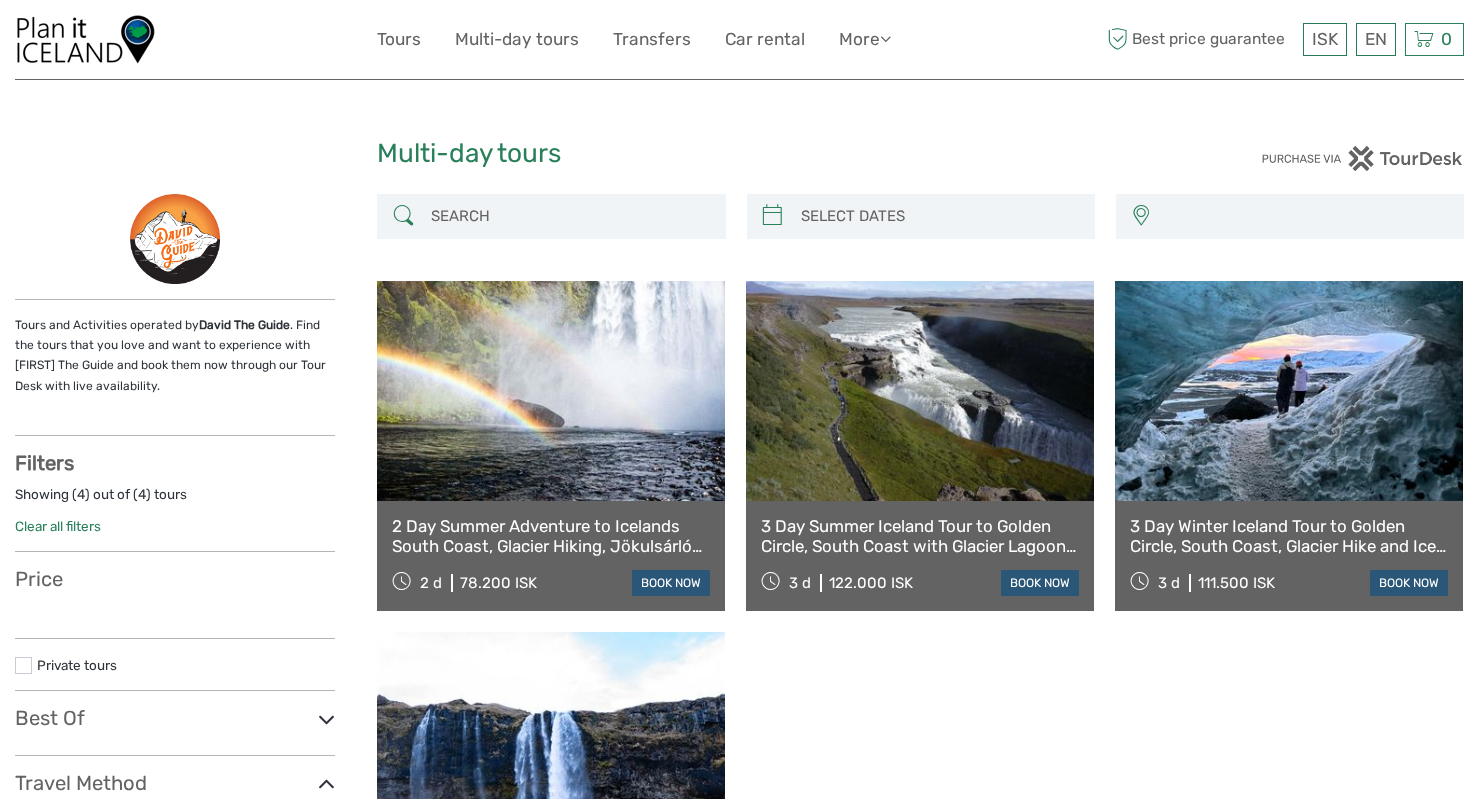select 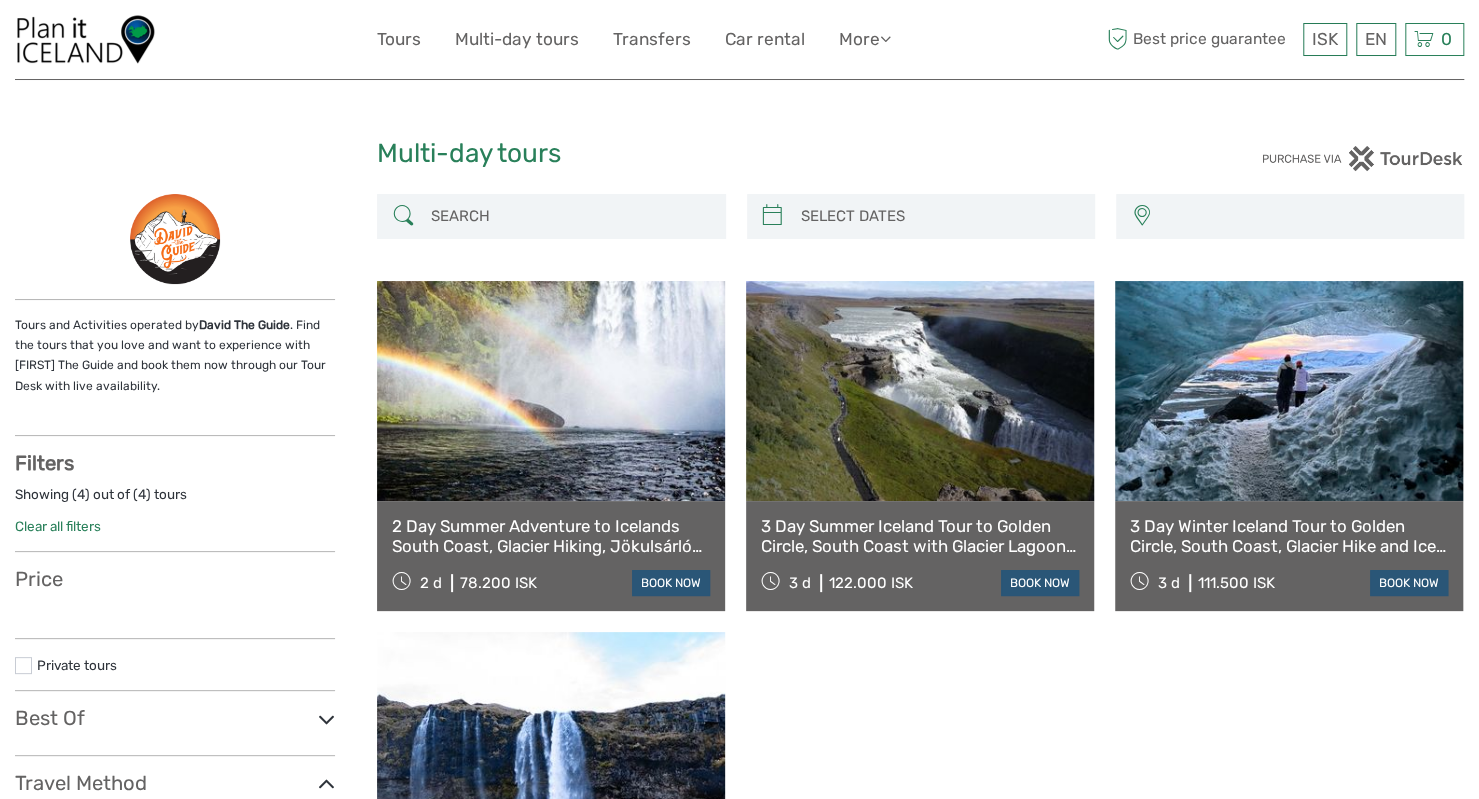 select 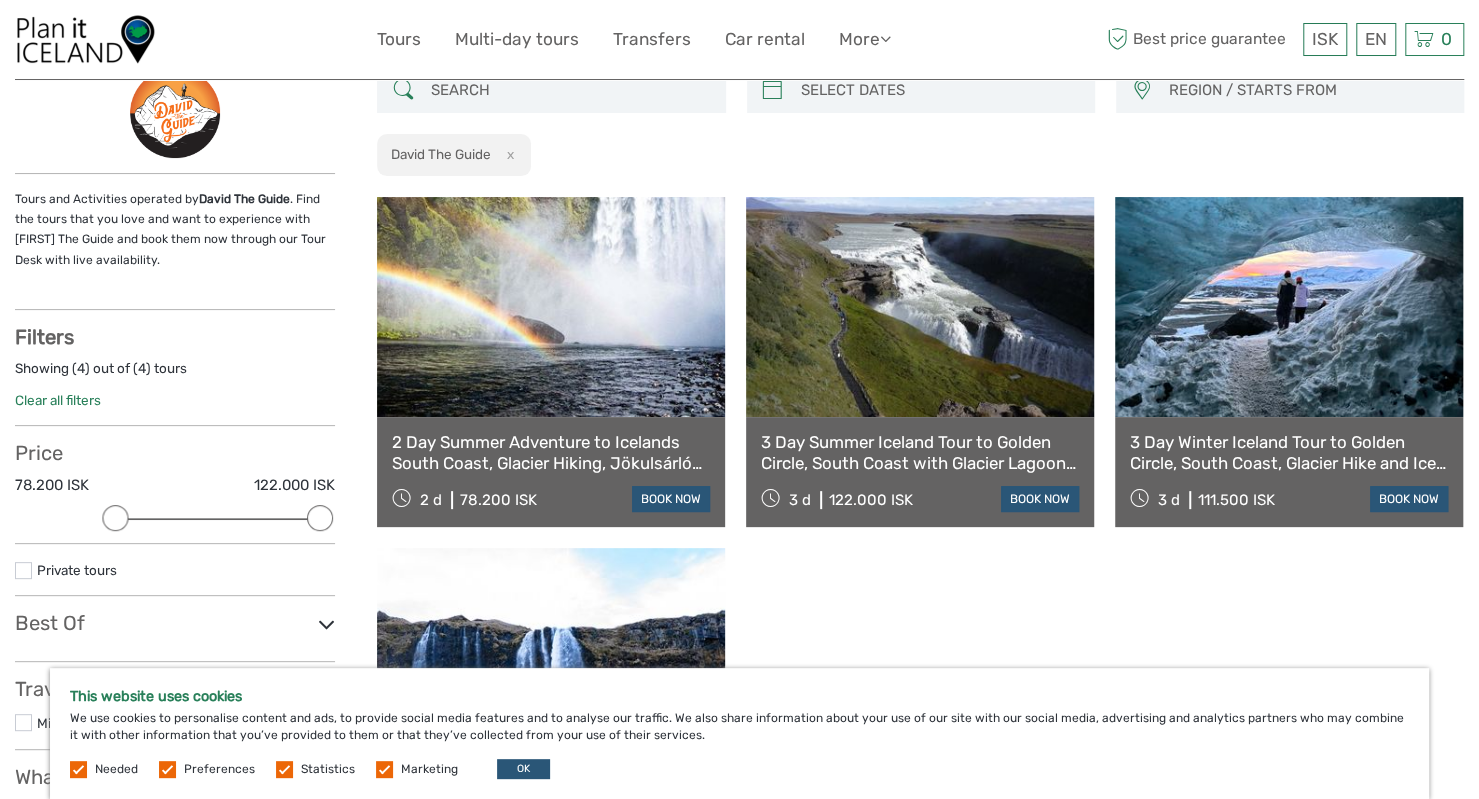 scroll, scrollTop: 0, scrollLeft: 0, axis: both 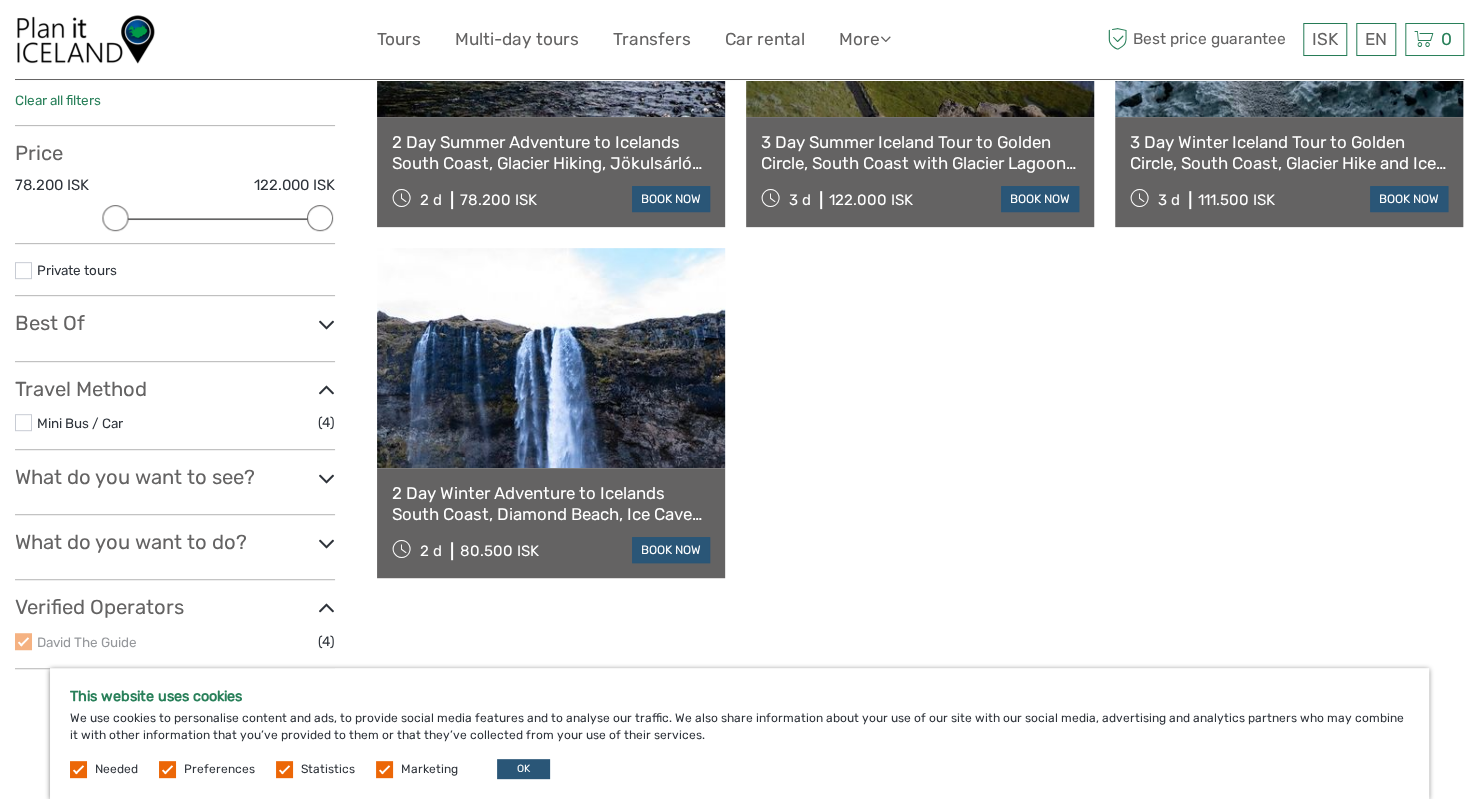 click at bounding box center (551, 358) 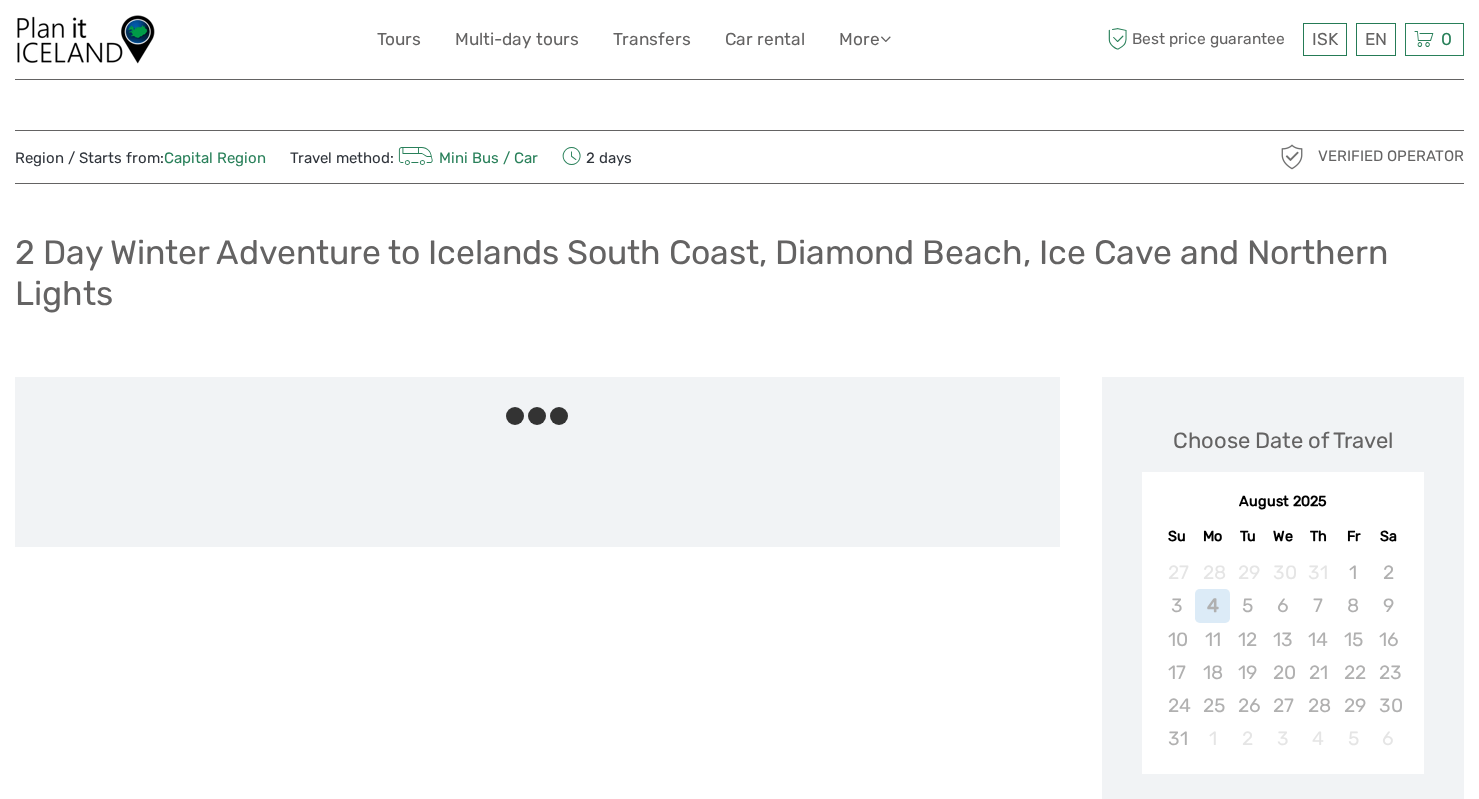 scroll, scrollTop: 0, scrollLeft: 0, axis: both 